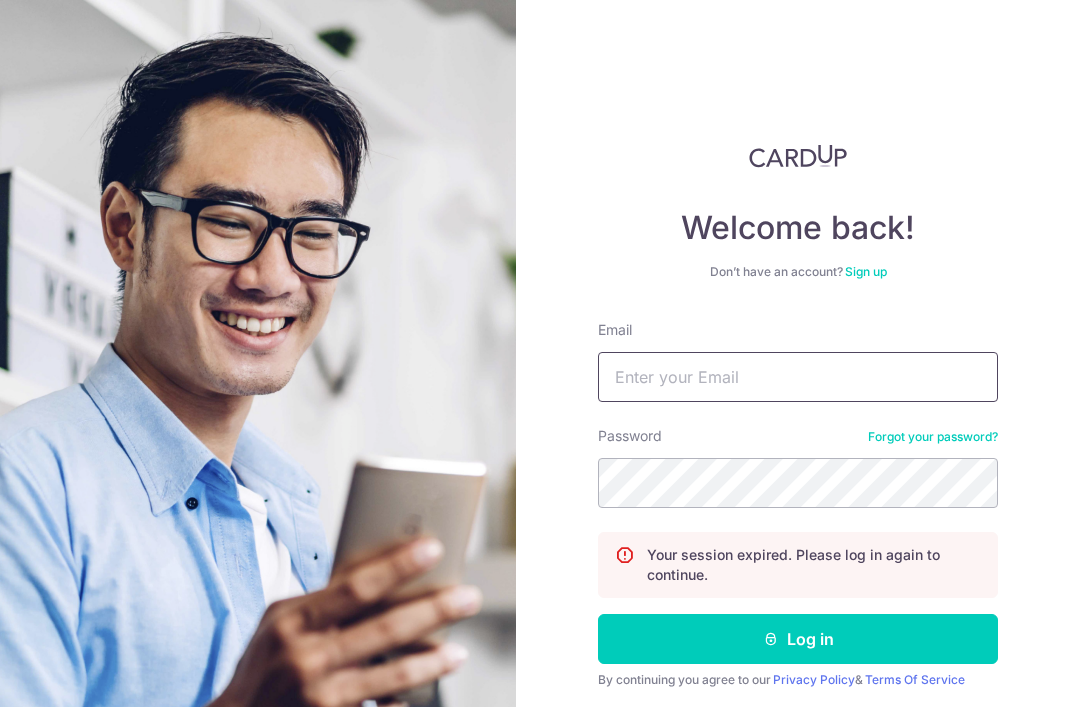 click on "Email" at bounding box center [798, 377] 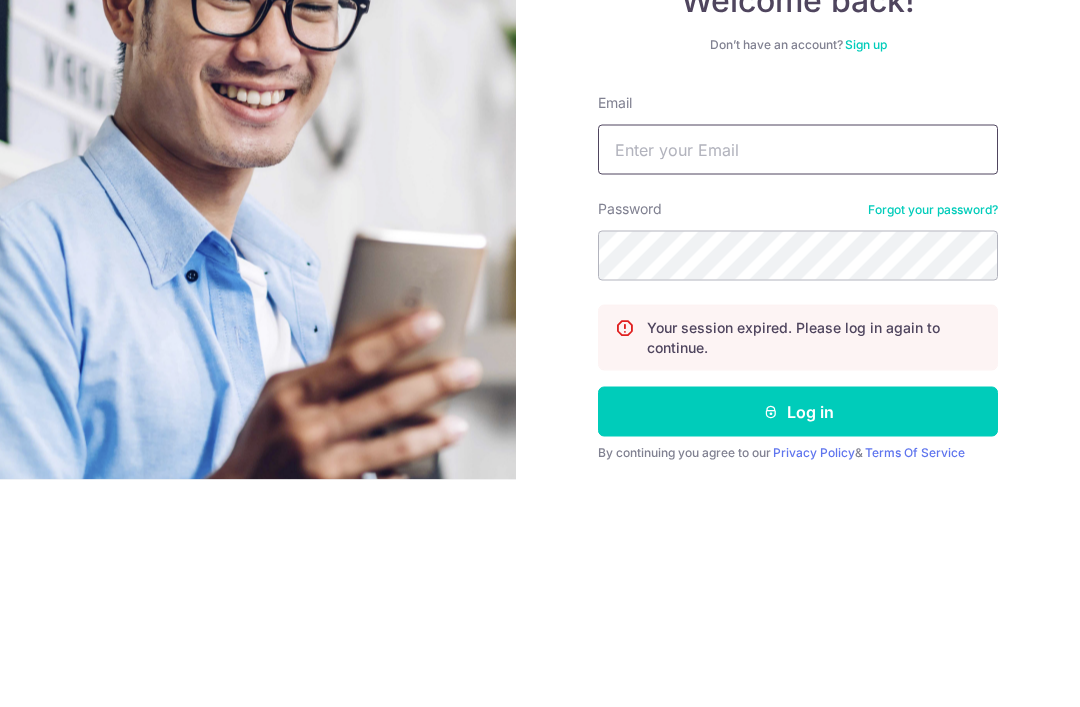 scroll, scrollTop: 0, scrollLeft: 0, axis: both 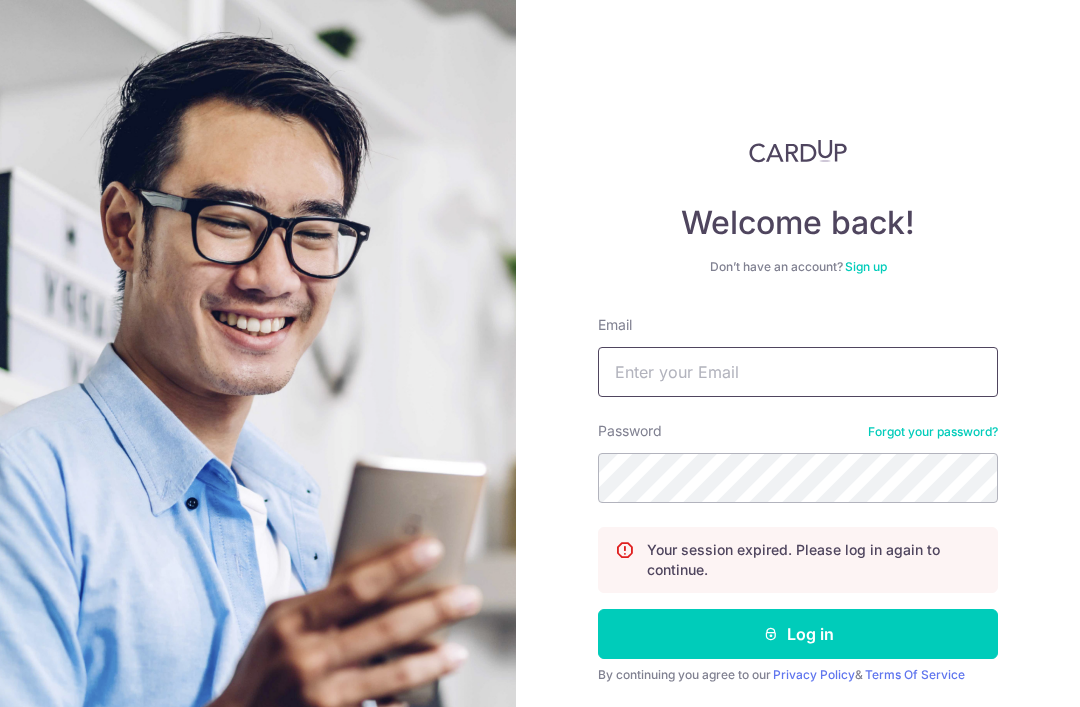 click on "Email" at bounding box center (798, 372) 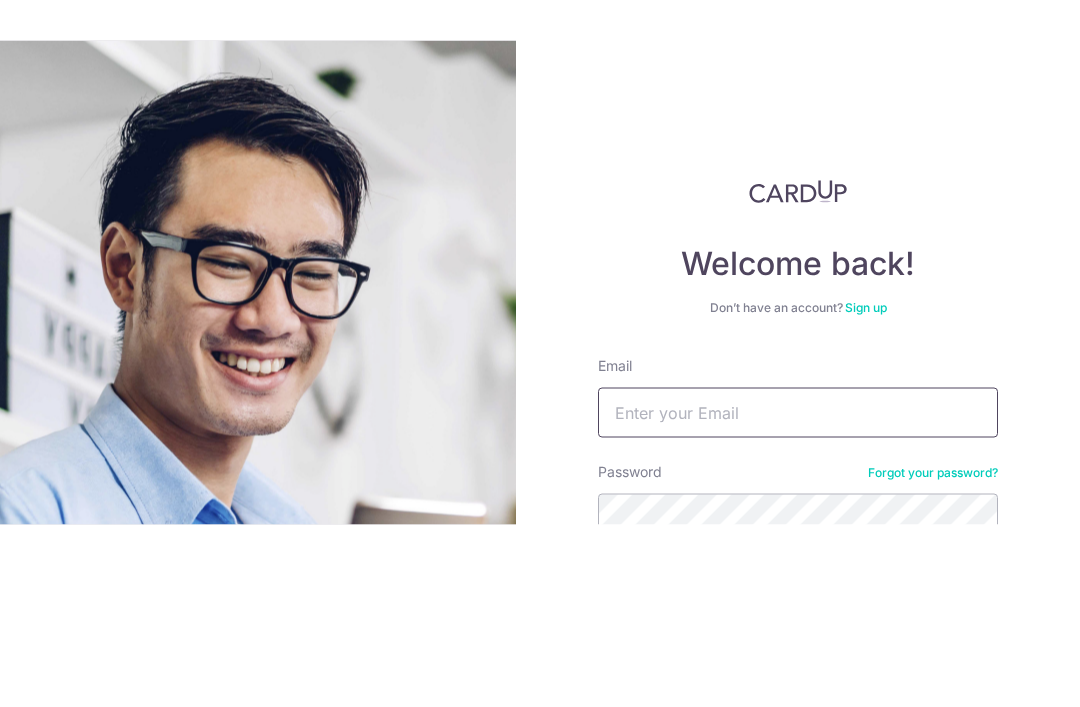 scroll, scrollTop: 64, scrollLeft: 0, axis: vertical 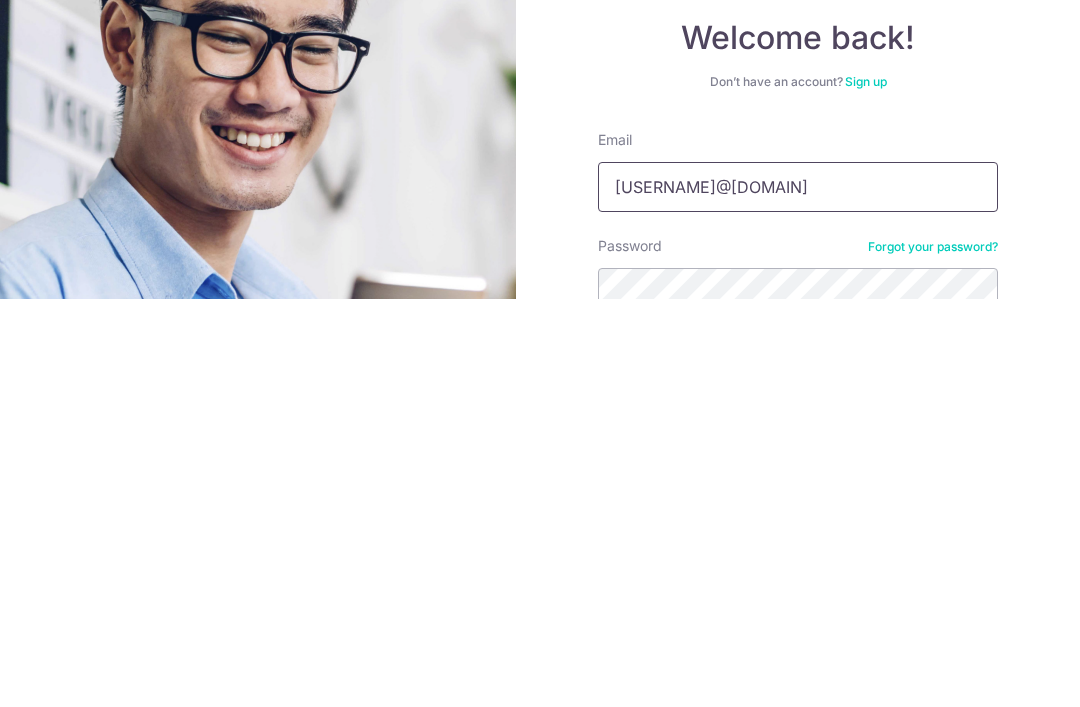 type on "[USERNAME]@[DOMAIN].com" 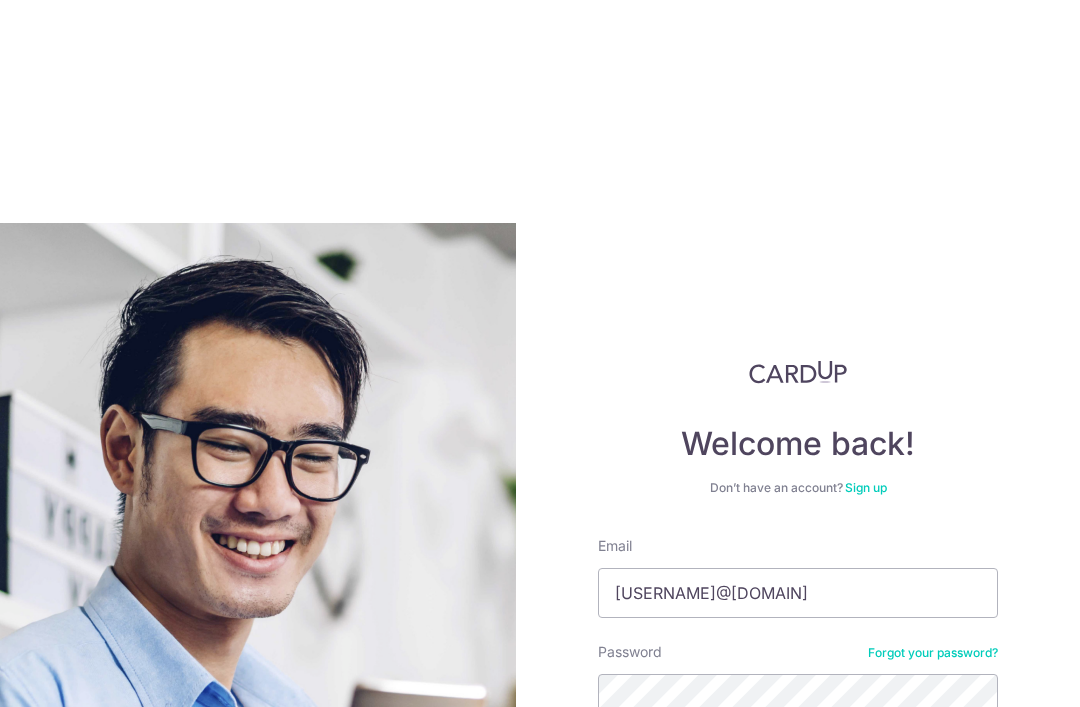 scroll, scrollTop: 5, scrollLeft: 0, axis: vertical 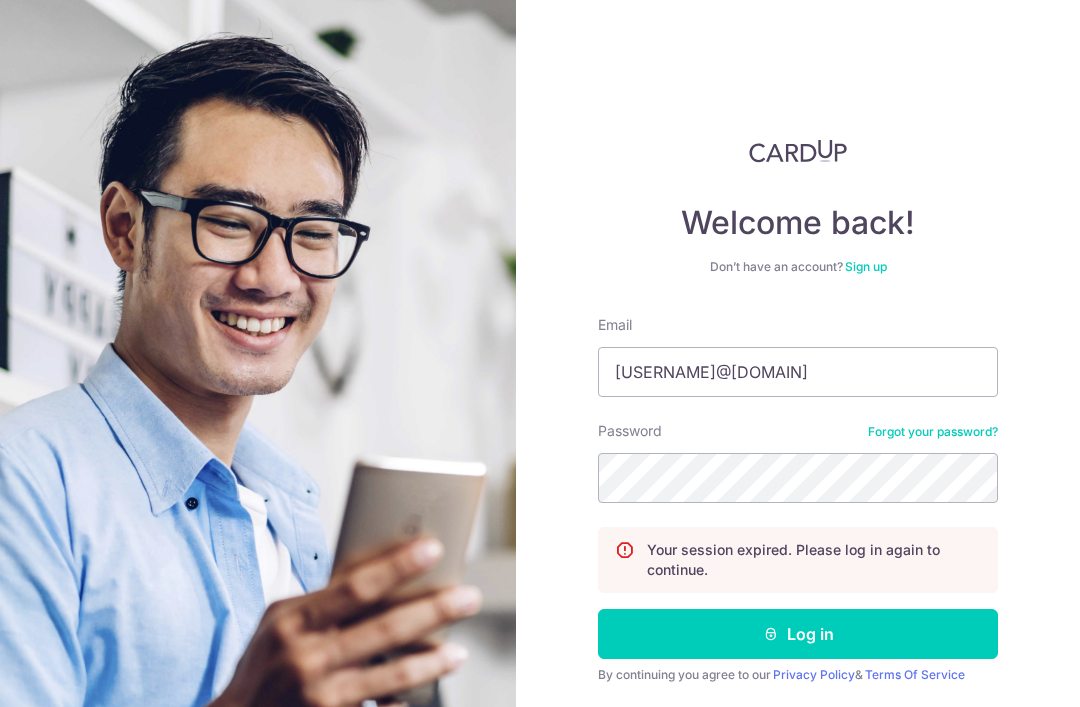 click on "Log in" at bounding box center (798, 634) 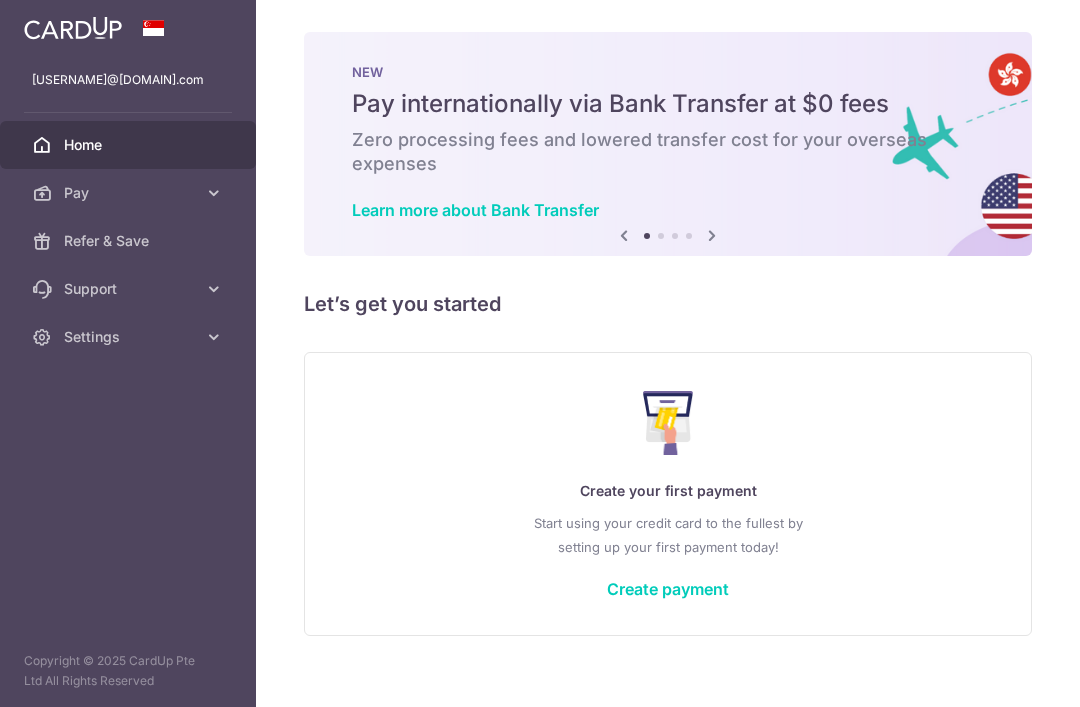 scroll, scrollTop: 0, scrollLeft: 0, axis: both 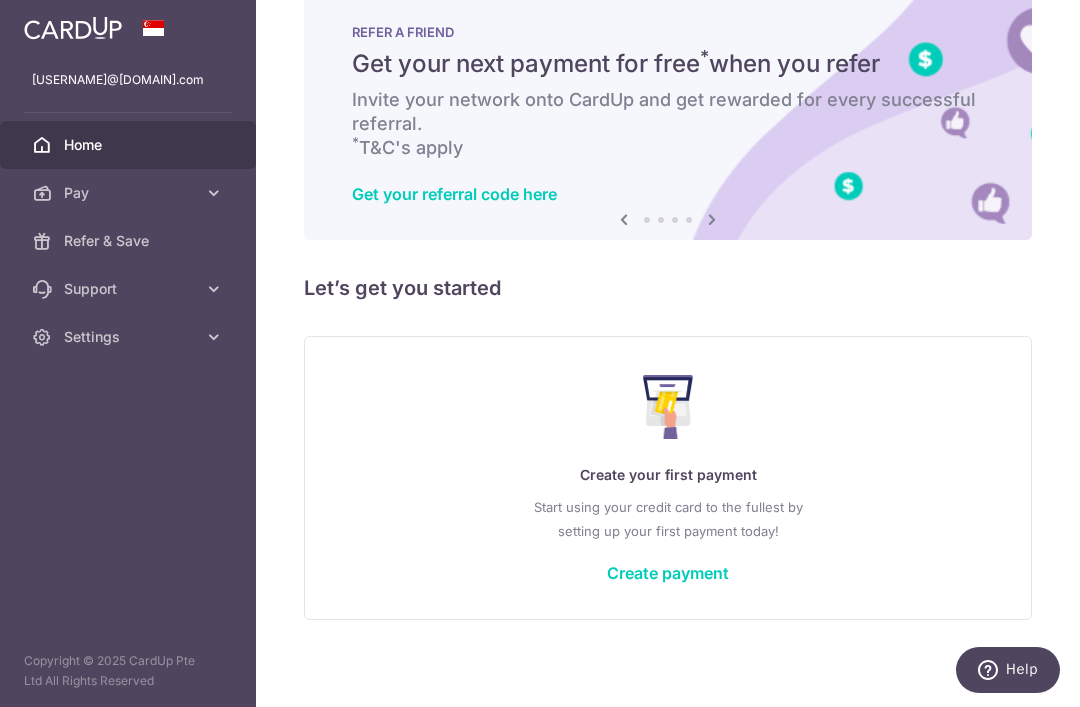click on "Create payment" at bounding box center (668, 573) 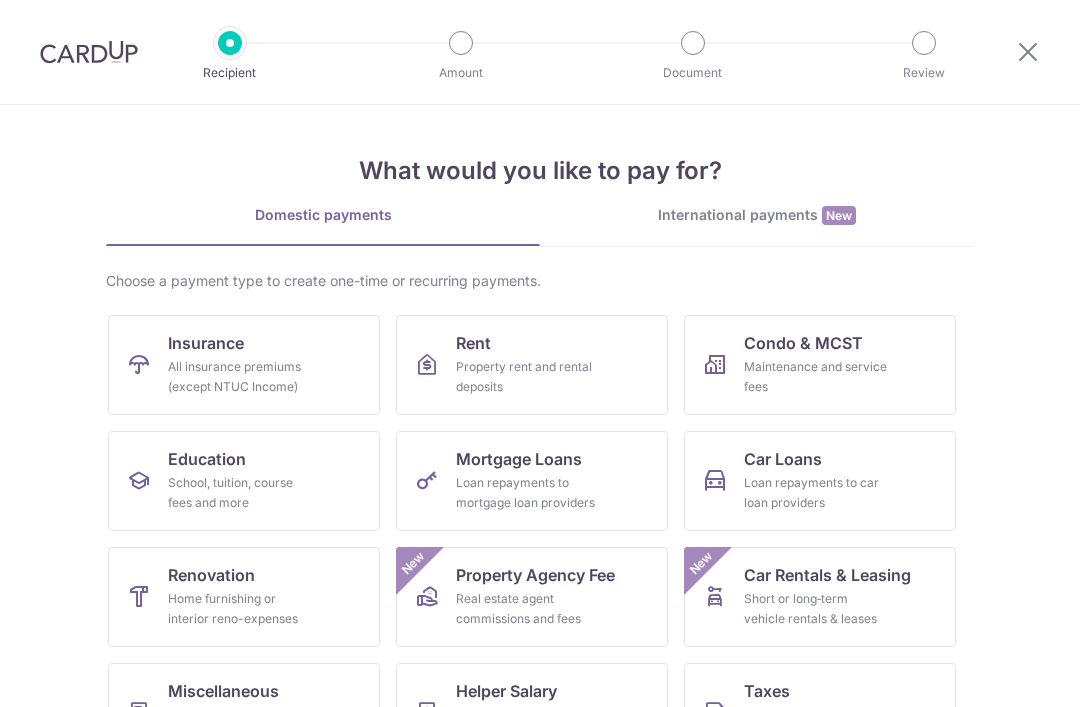 scroll, scrollTop: 0, scrollLeft: 0, axis: both 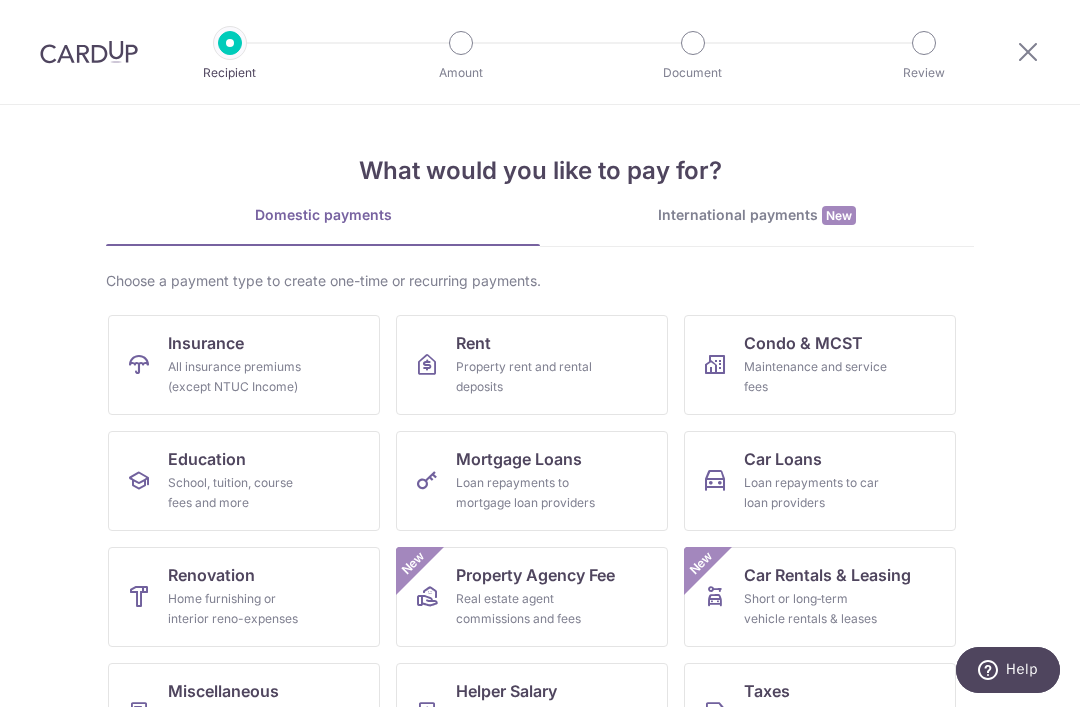 click on "Insurance All insurance premiums (except NTUC Income)" at bounding box center (244, 365) 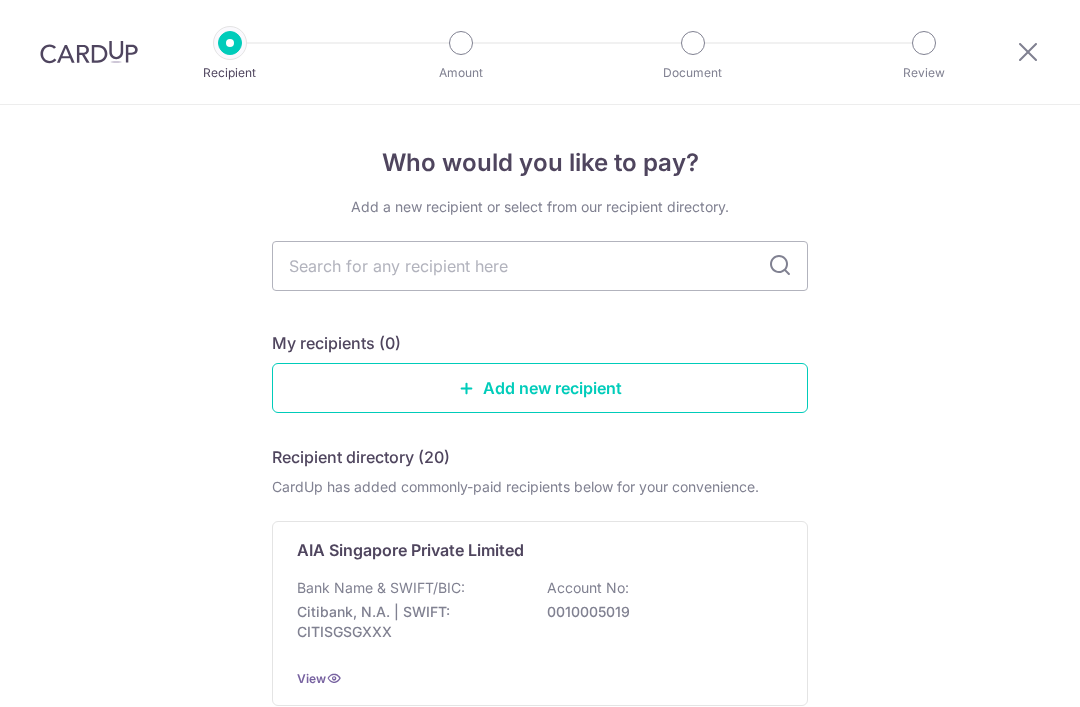 scroll, scrollTop: 0, scrollLeft: 0, axis: both 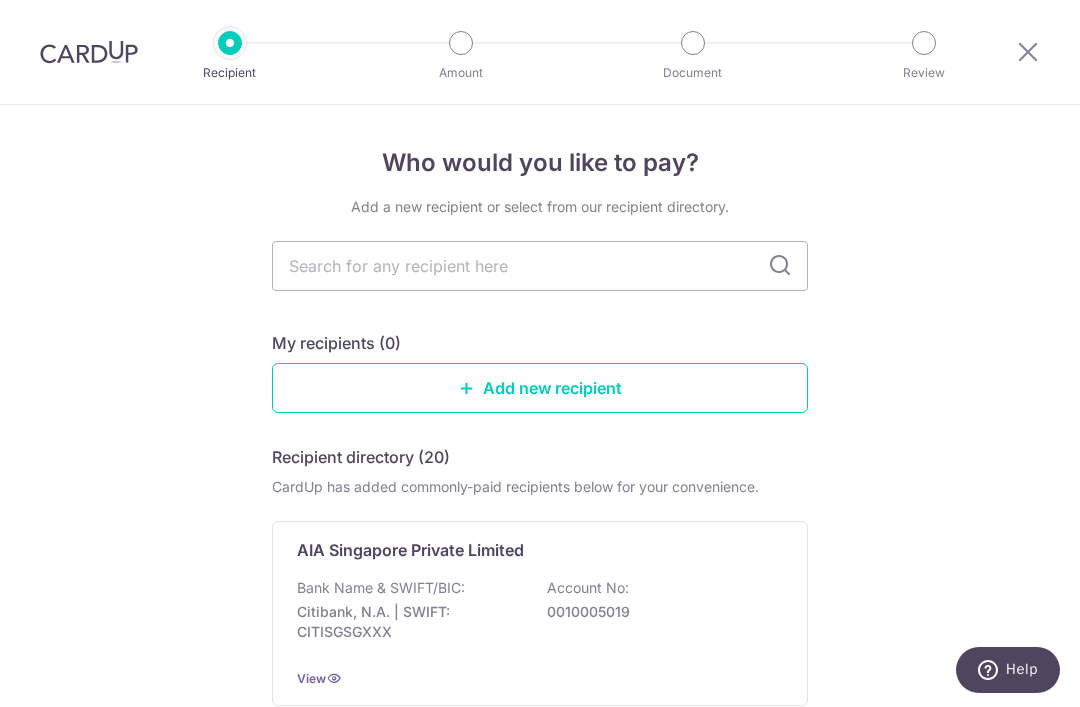 click at bounding box center (540, 266) 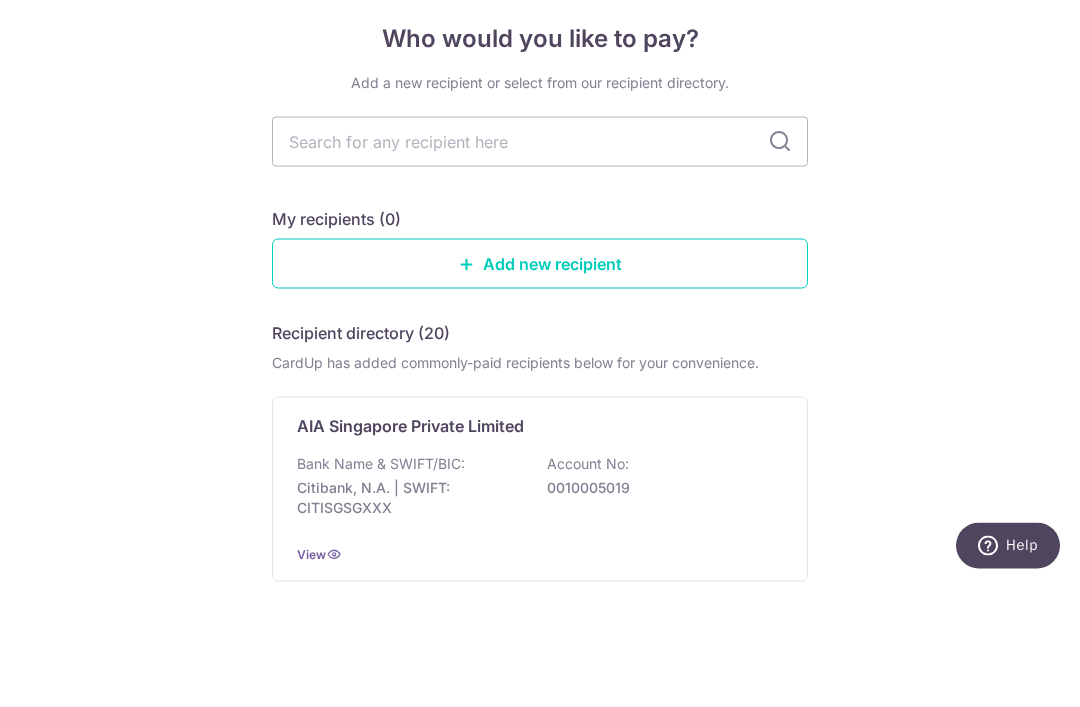 click on "Who would you like to pay?
Add a new recipient or select from our recipient directory.
My recipients (0)
Add new recipient
Recipient directory (20)
CardUp has added commonly-paid recipients below for your convenience.
AIA Singapore Private Limited
Bank Name & SWIFT/BIC:
Citibank, N.A. | SWIFT: CITISGSGXXX
Account No:
0010005019
View
AIG Asia Pacific Insurance Pte Ltd
Bank Name & SWIFT/BIC:
Citibank, N.A. | SWIFT: CITISGSGXXX
Account No:" at bounding box center (540, 1418) 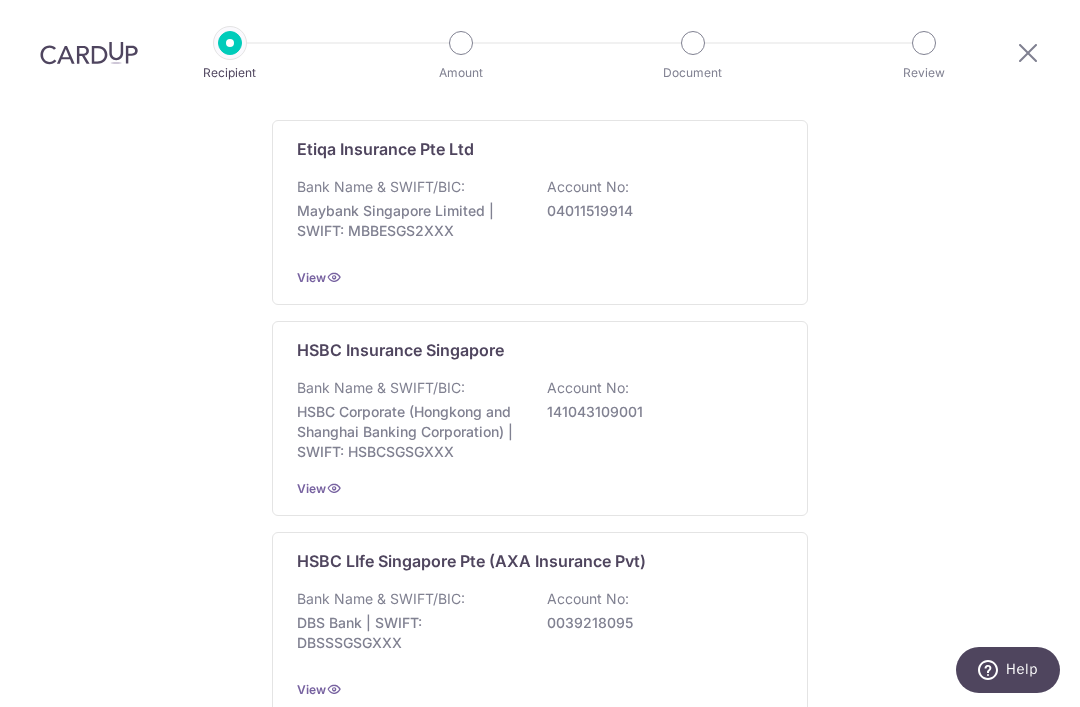 scroll, scrollTop: 1208, scrollLeft: 0, axis: vertical 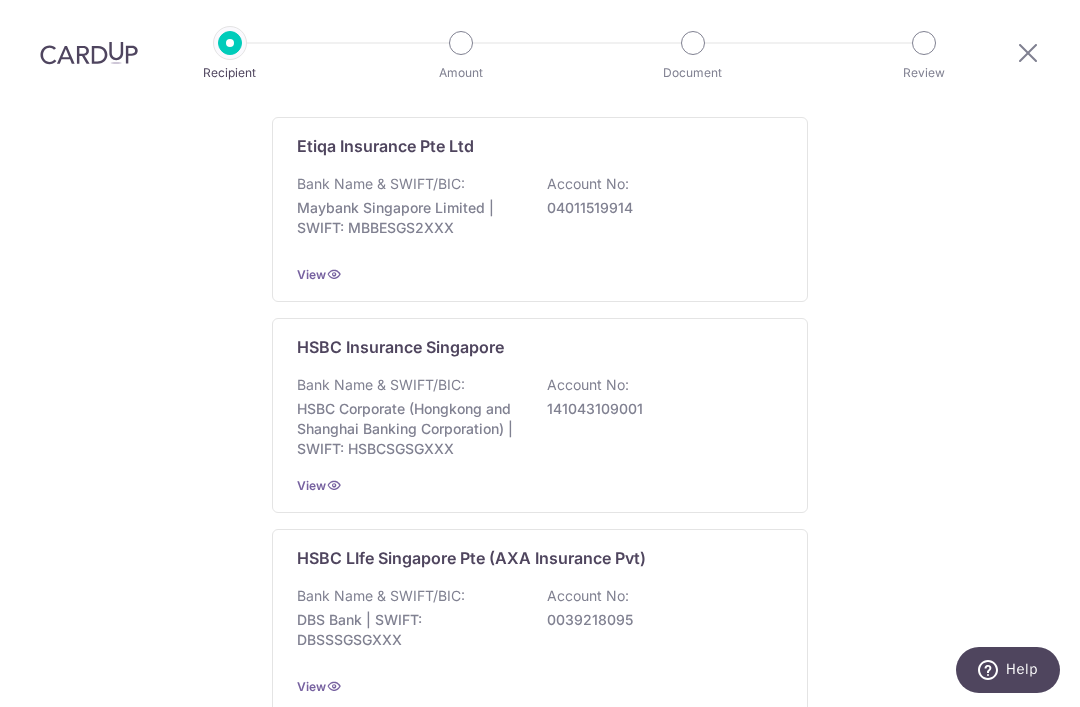 click on "HSBC LIfe Singapore Pte (AXA Insurance Pvt)" at bounding box center [471, 558] 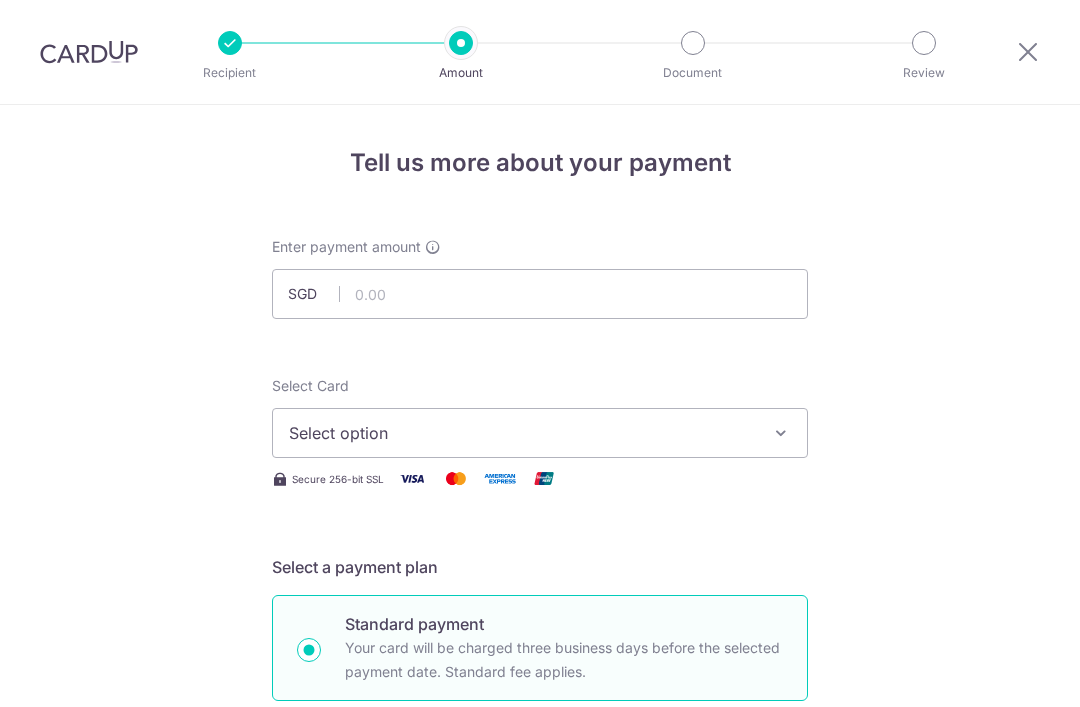 scroll, scrollTop: 0, scrollLeft: 0, axis: both 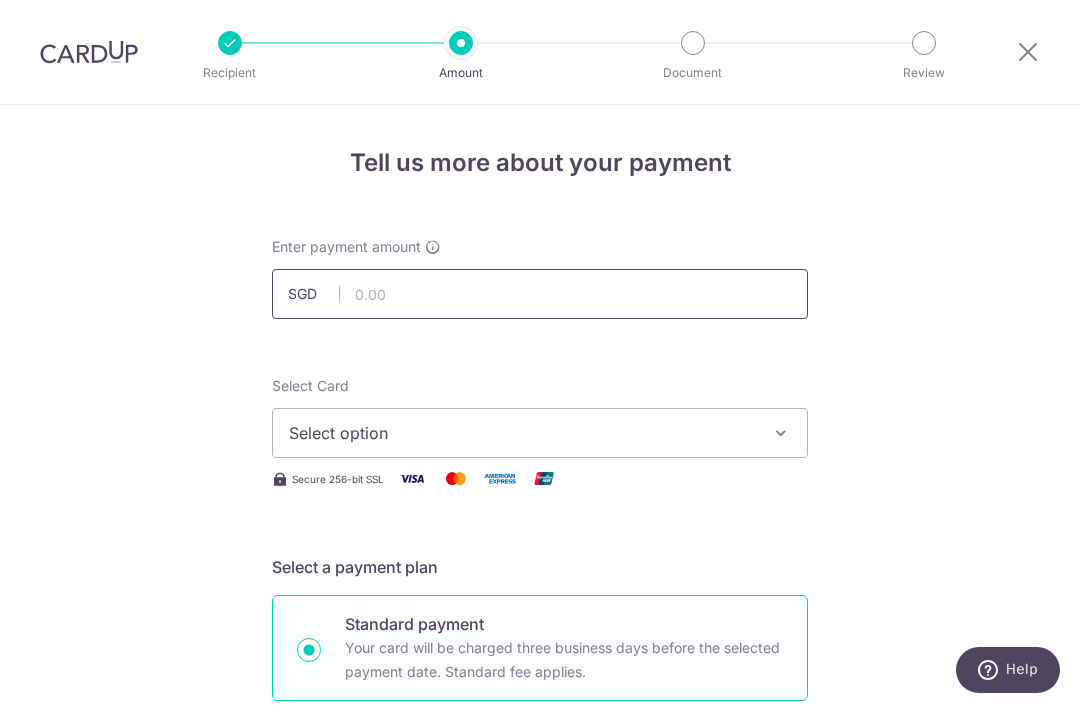 click at bounding box center (540, 294) 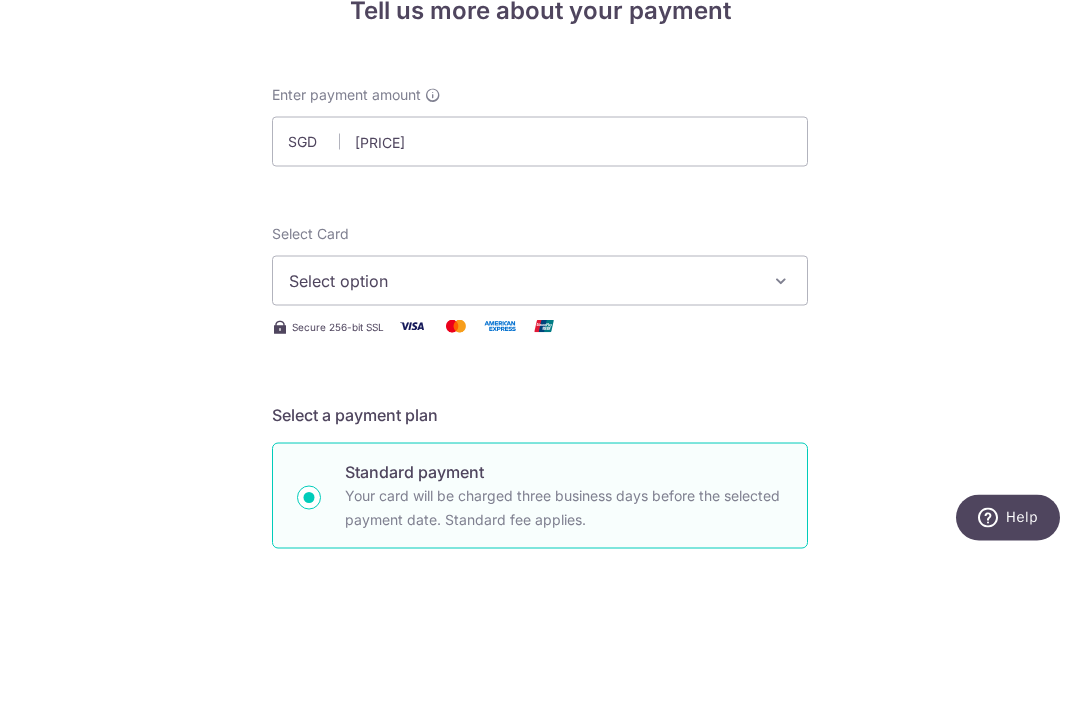 scroll, scrollTop: 64, scrollLeft: 0, axis: vertical 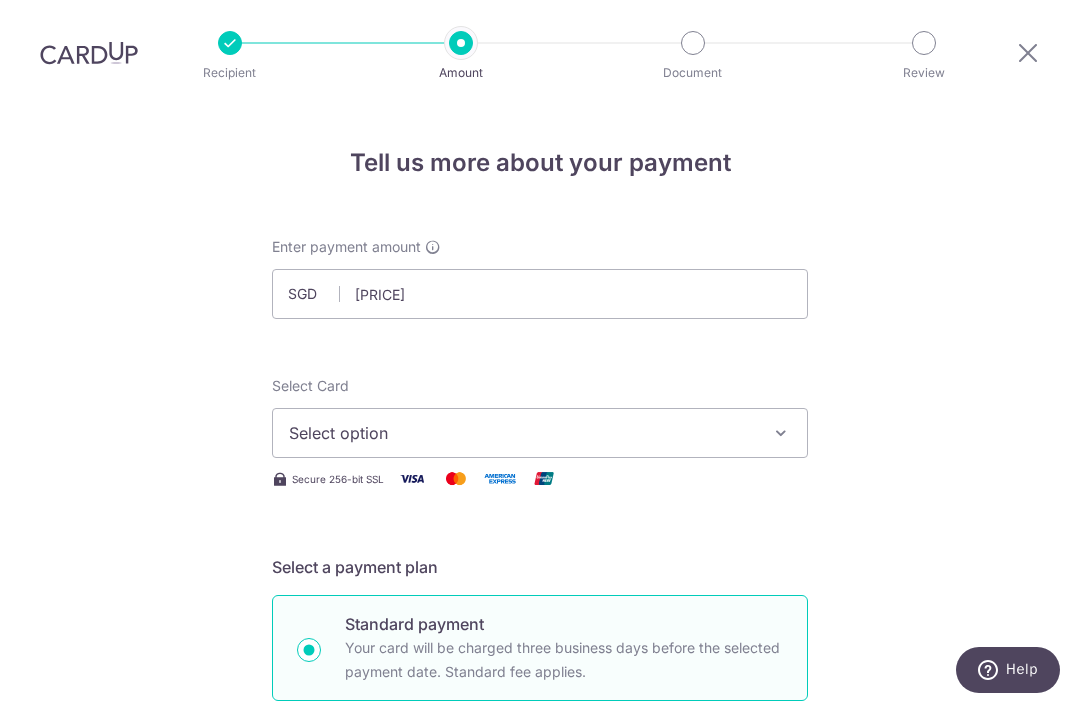 click at bounding box center [781, 433] 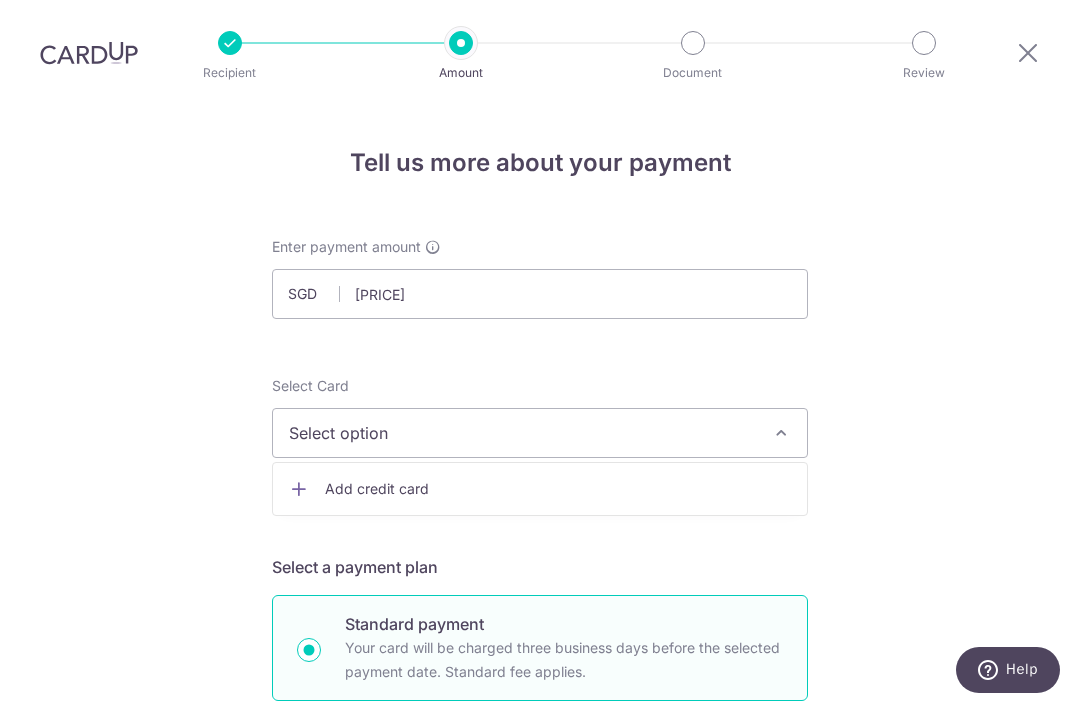 click at bounding box center [540, 353] 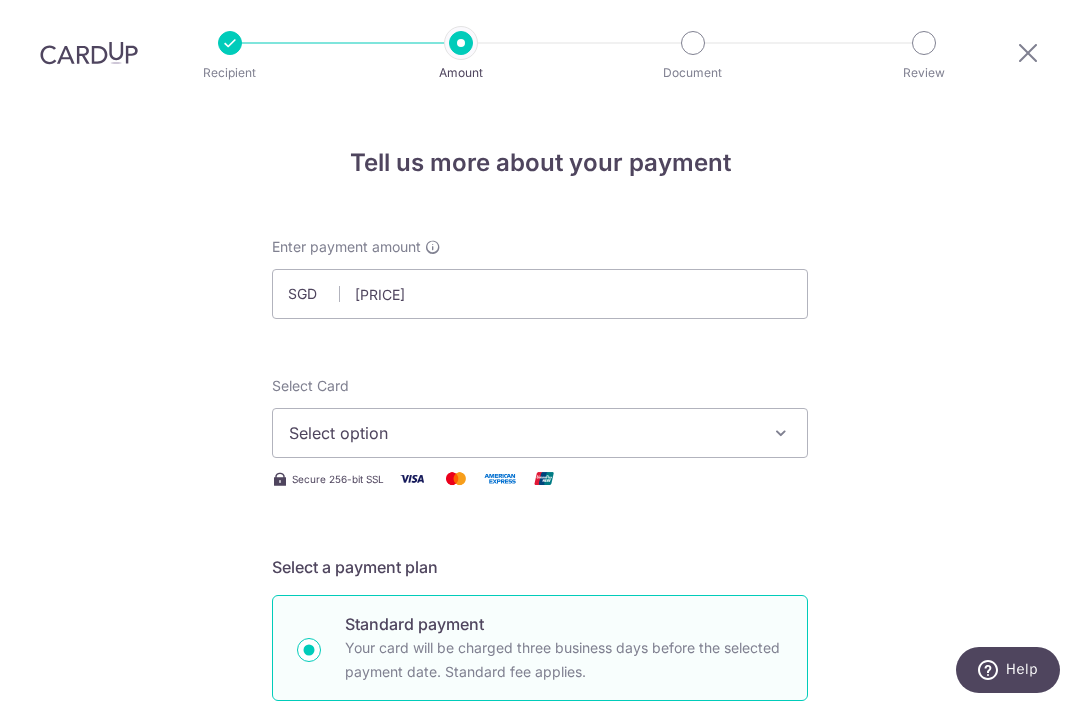 click at bounding box center (781, 433) 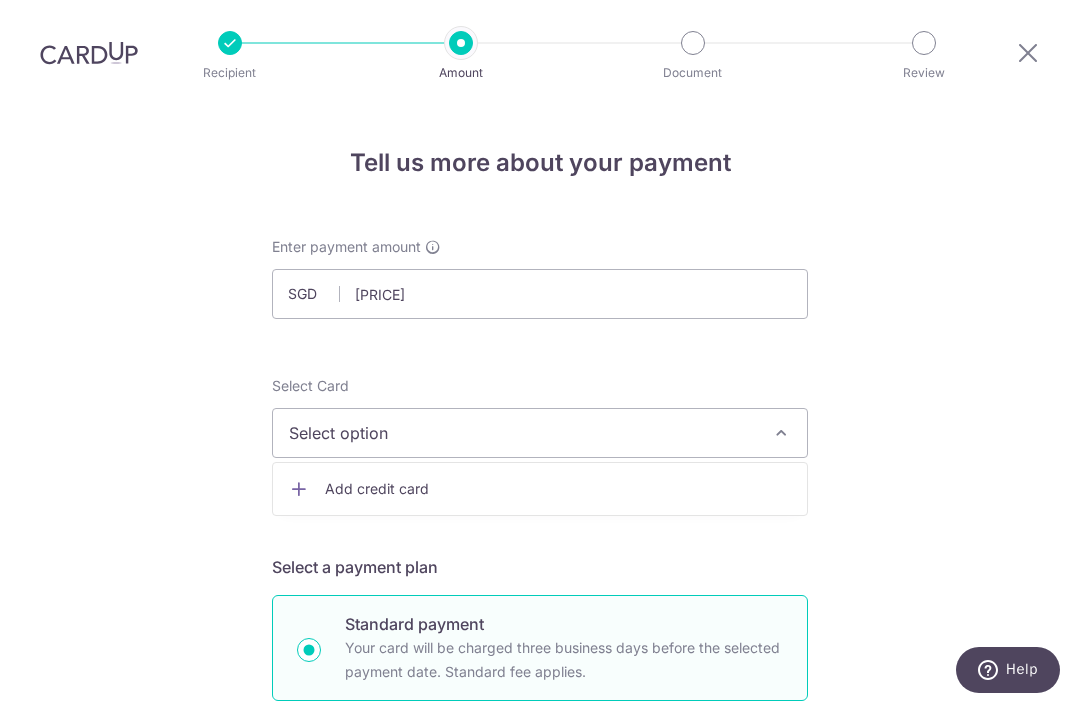 click at bounding box center [540, 353] 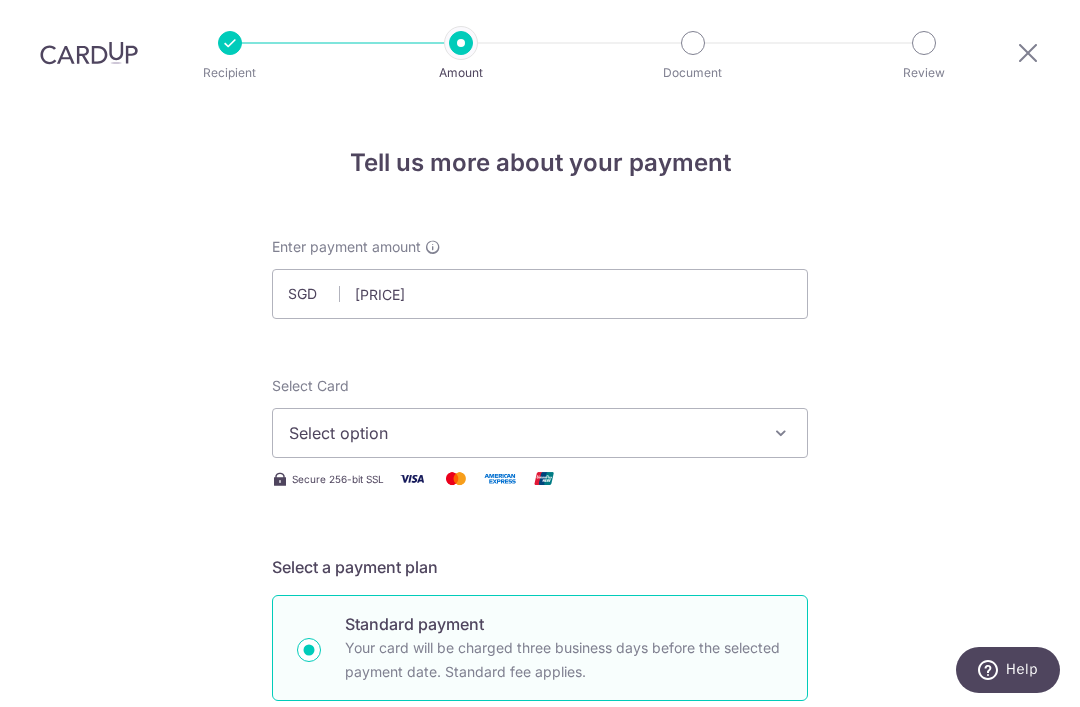 click on "Select option" at bounding box center [540, 433] 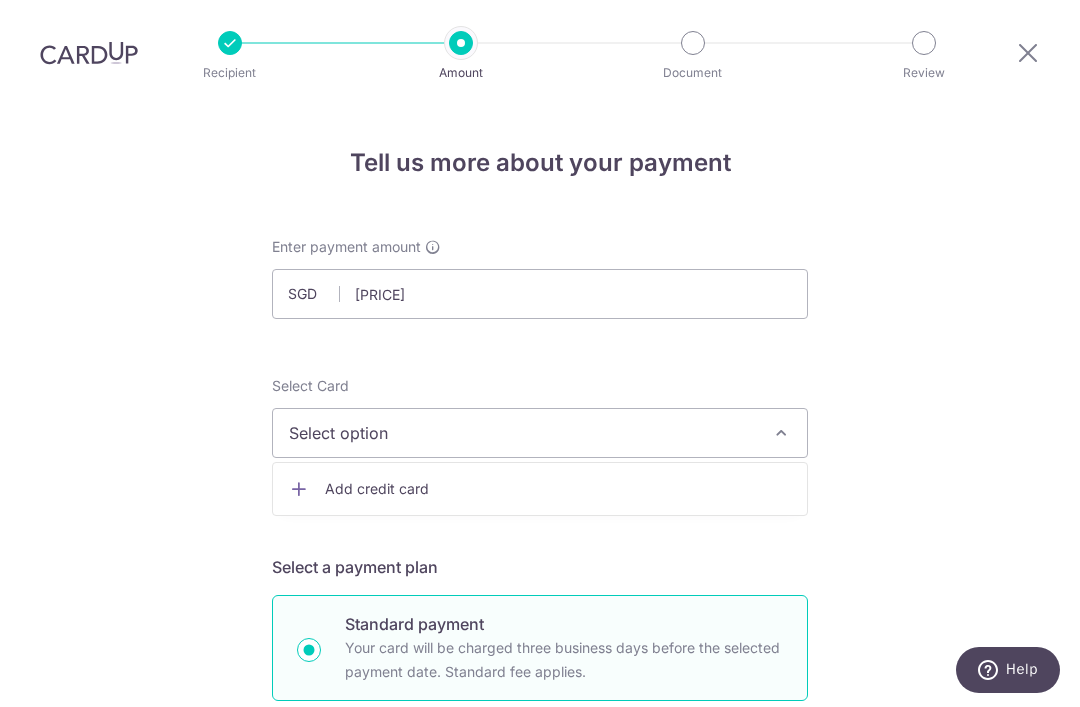 click on "Add credit card" at bounding box center [558, 489] 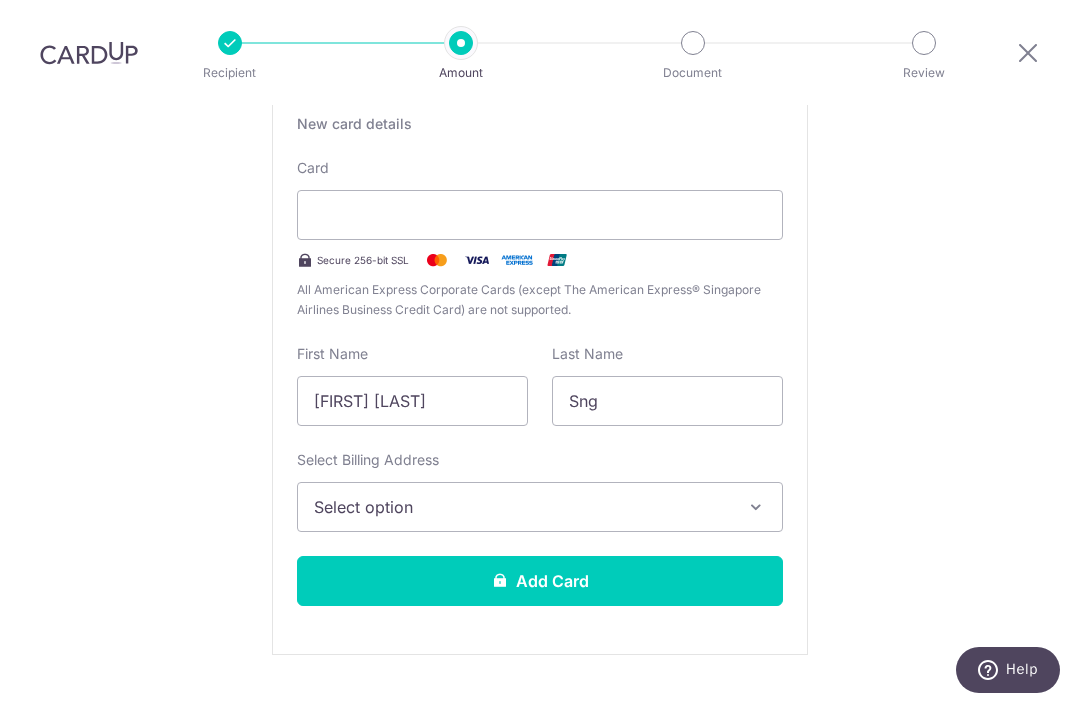 scroll, scrollTop: 394, scrollLeft: 0, axis: vertical 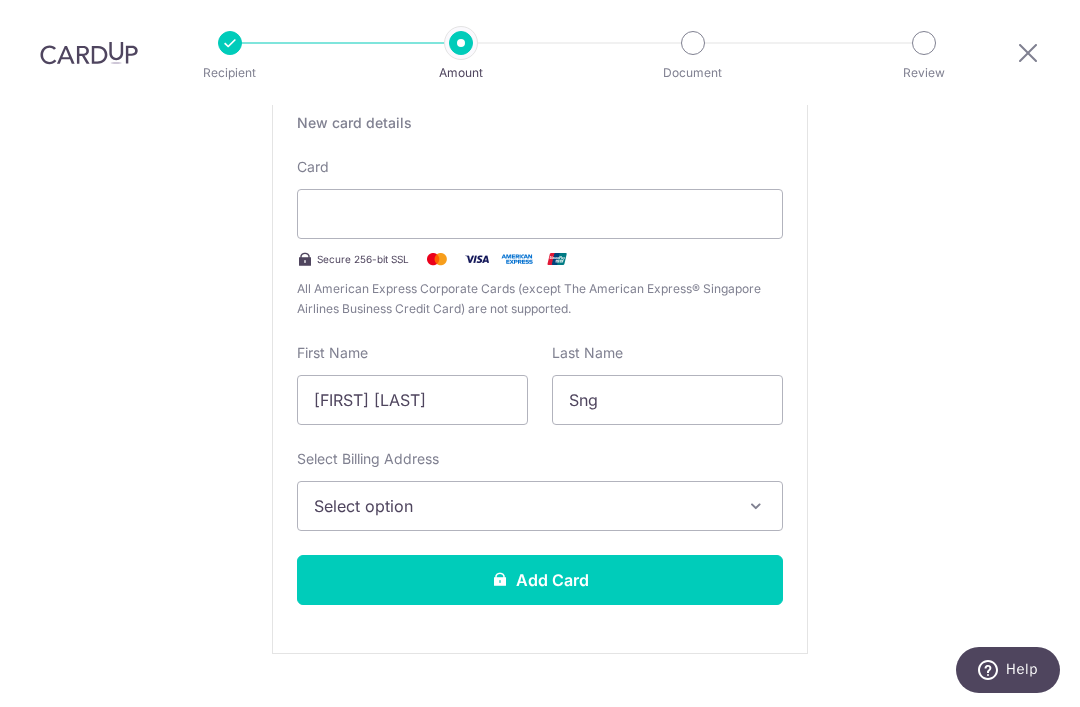 click at bounding box center [756, 506] 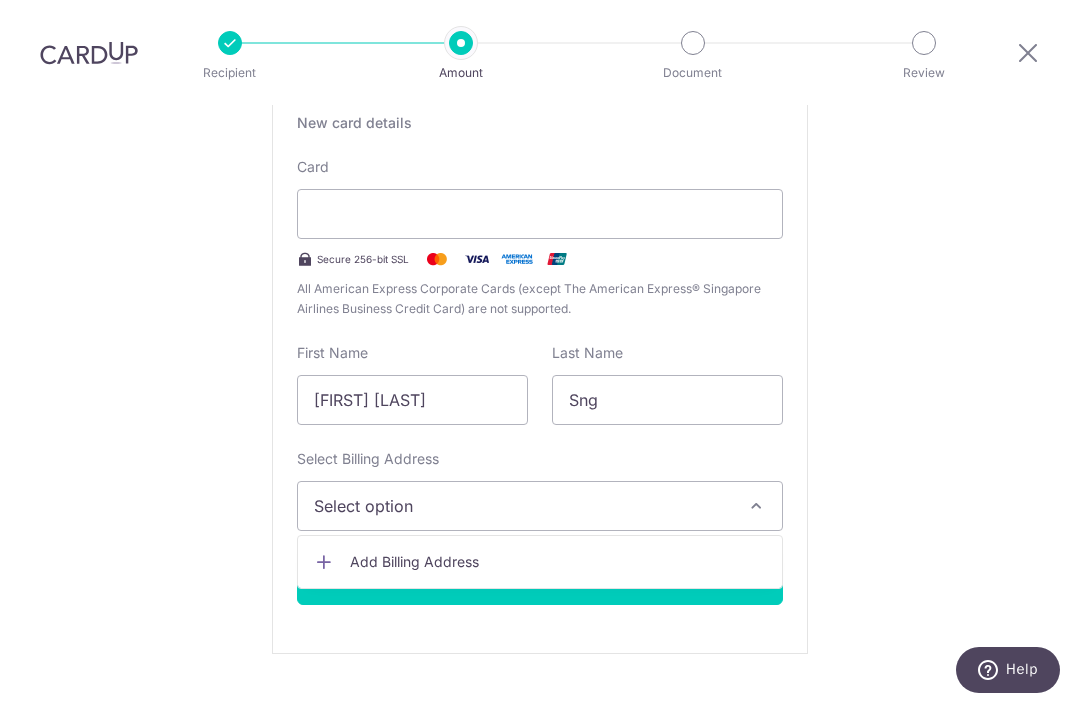 click on "Add Billing Address" at bounding box center (558, 562) 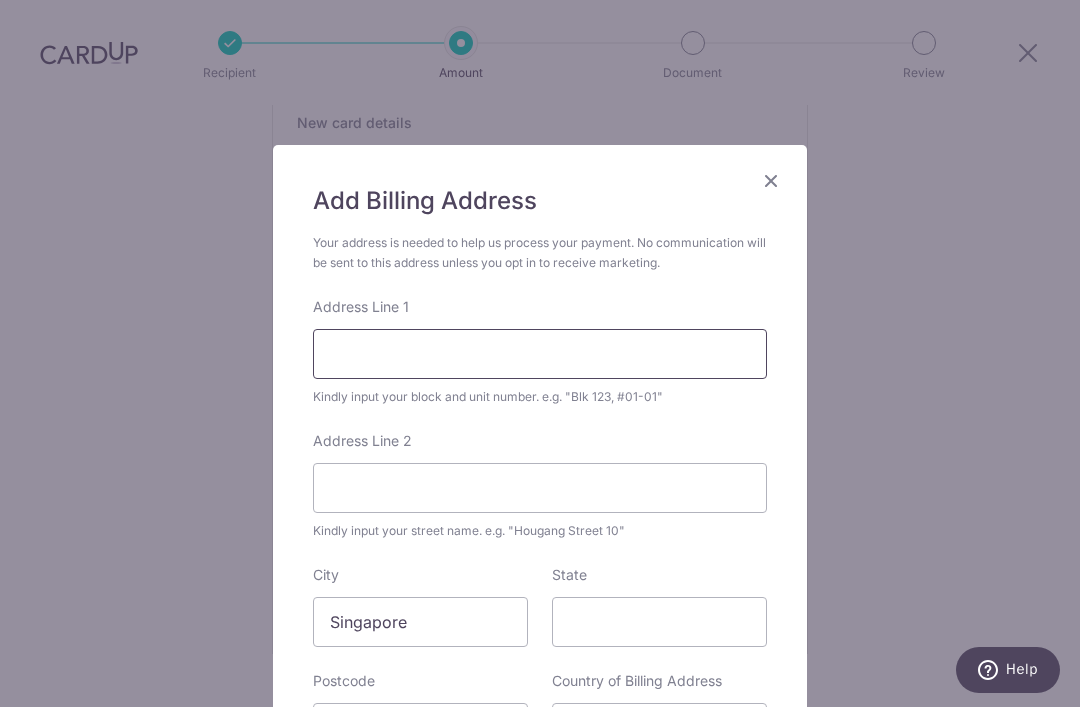click on "Address Line 1" at bounding box center [540, 354] 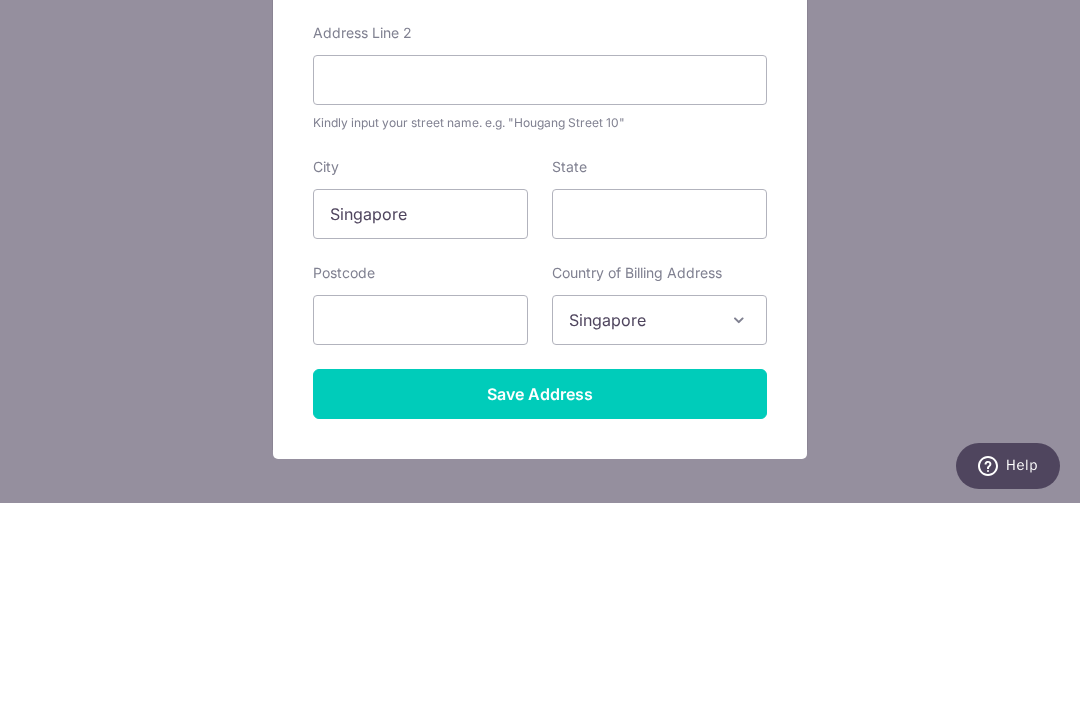 scroll, scrollTop: 222, scrollLeft: 0, axis: vertical 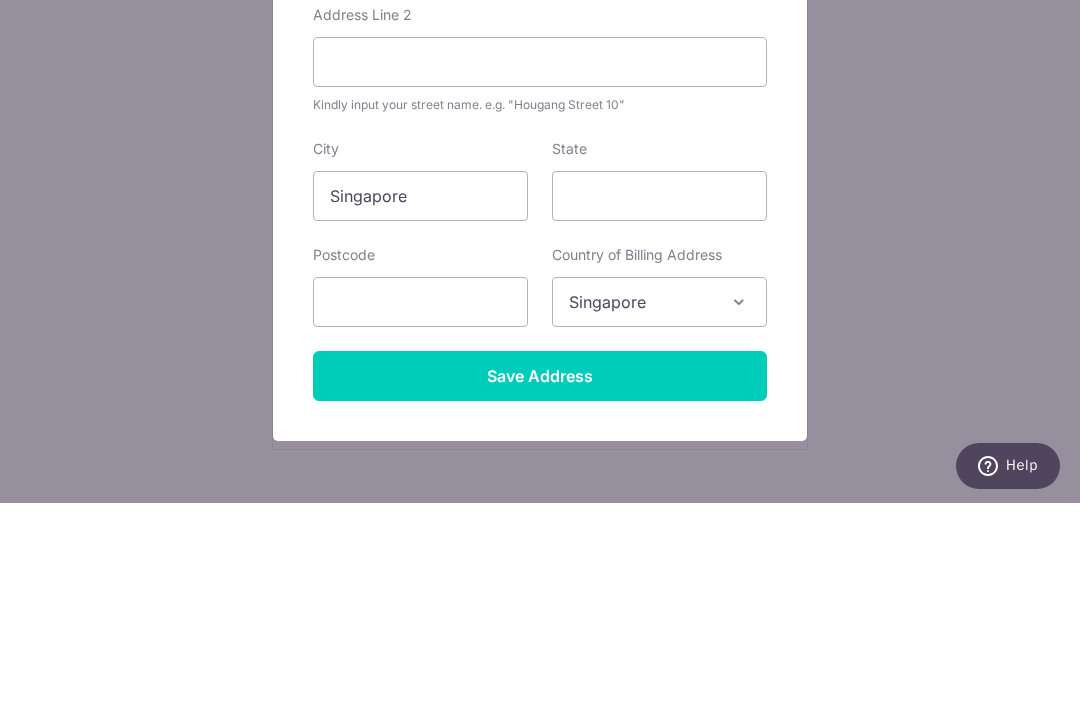 type on "22Sennett Avenue" 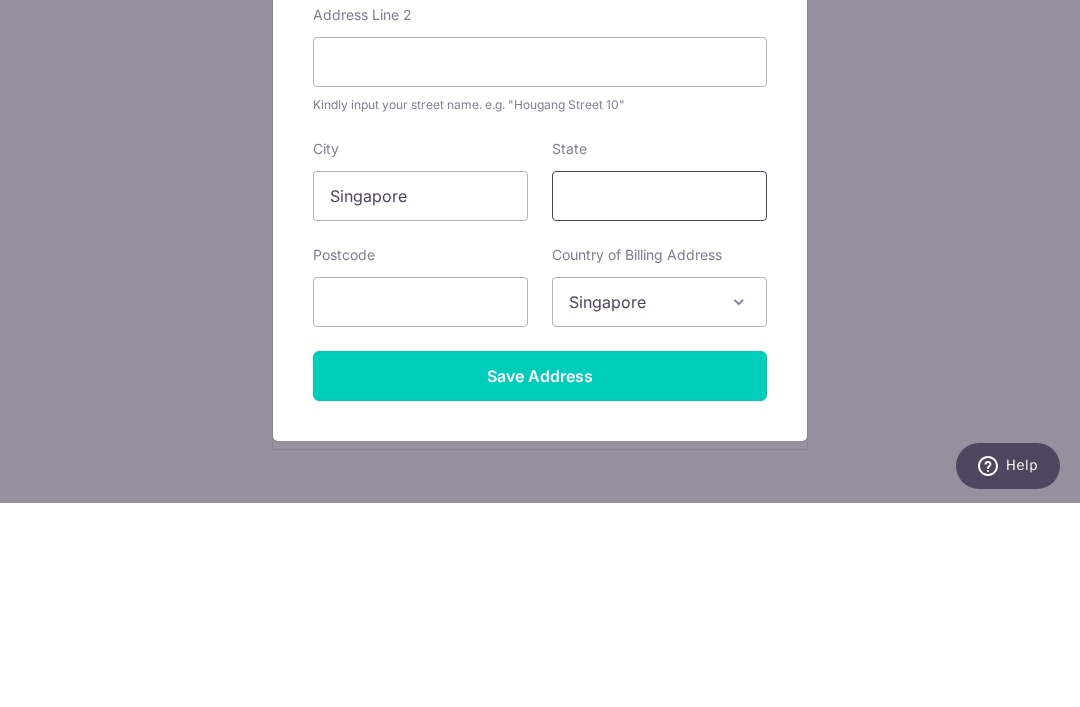 click on "State" at bounding box center (659, 400) 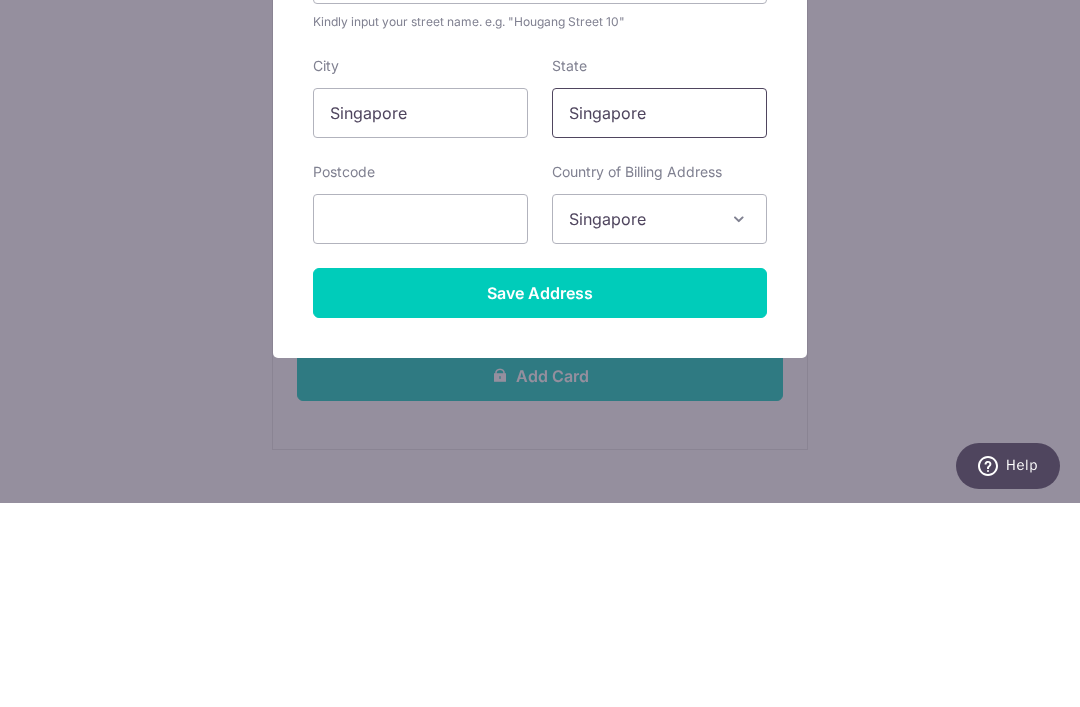 scroll, scrollTop: 305, scrollLeft: 0, axis: vertical 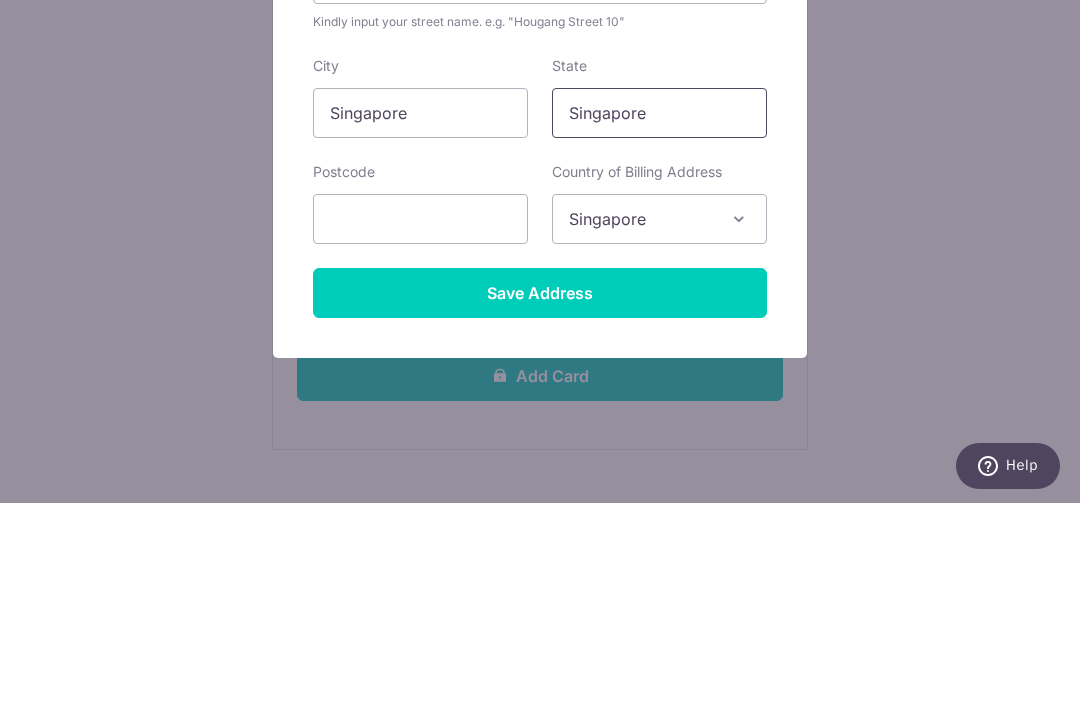type on "Singapore" 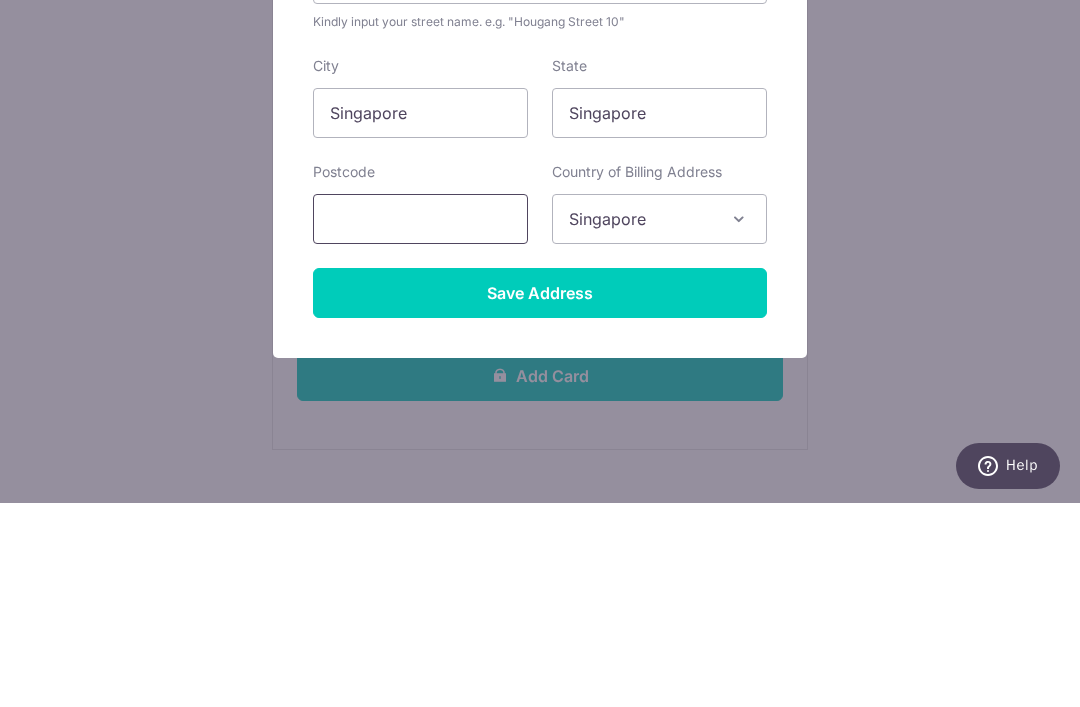 click at bounding box center [420, 423] 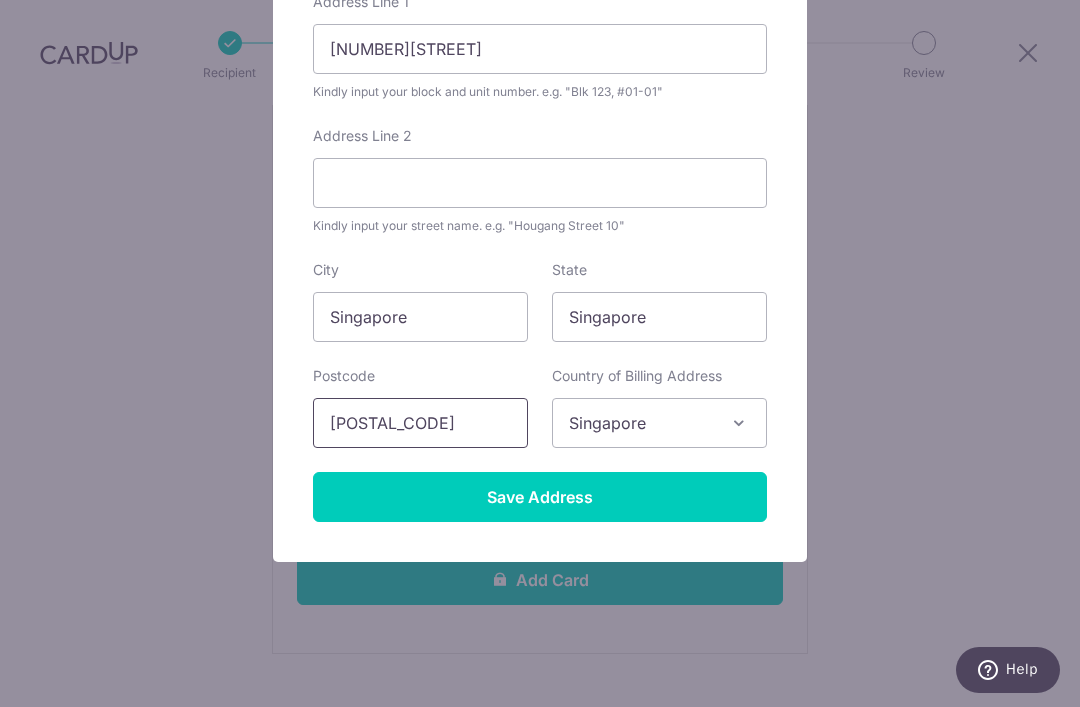 type on "467030" 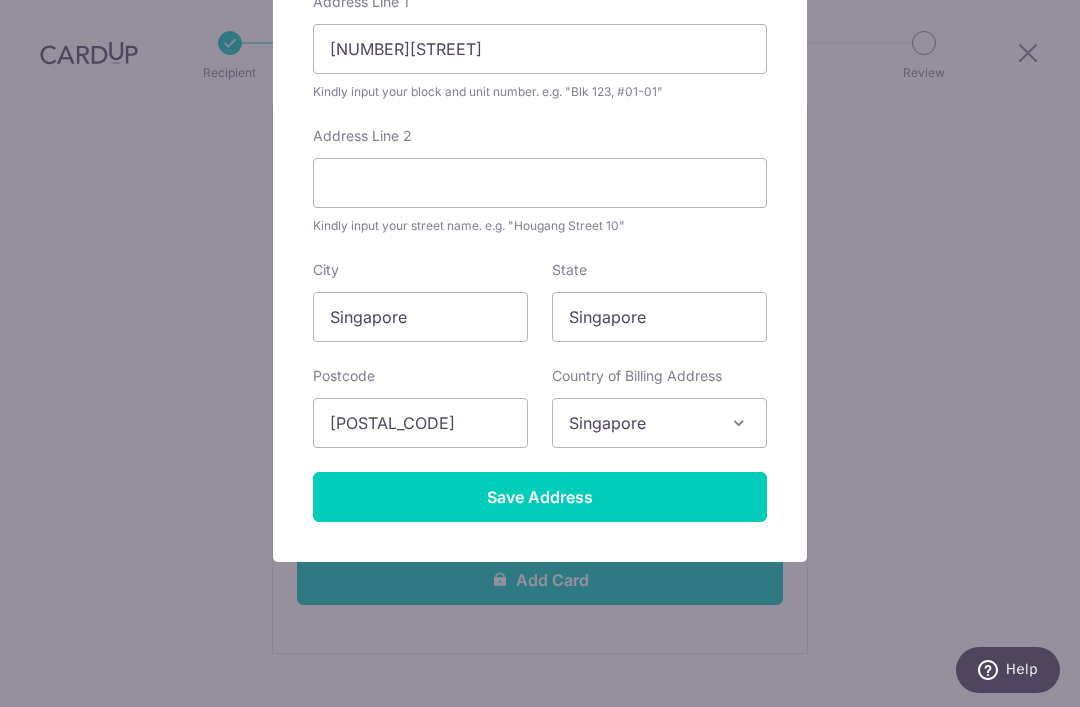 click on "Save Address" at bounding box center (540, 497) 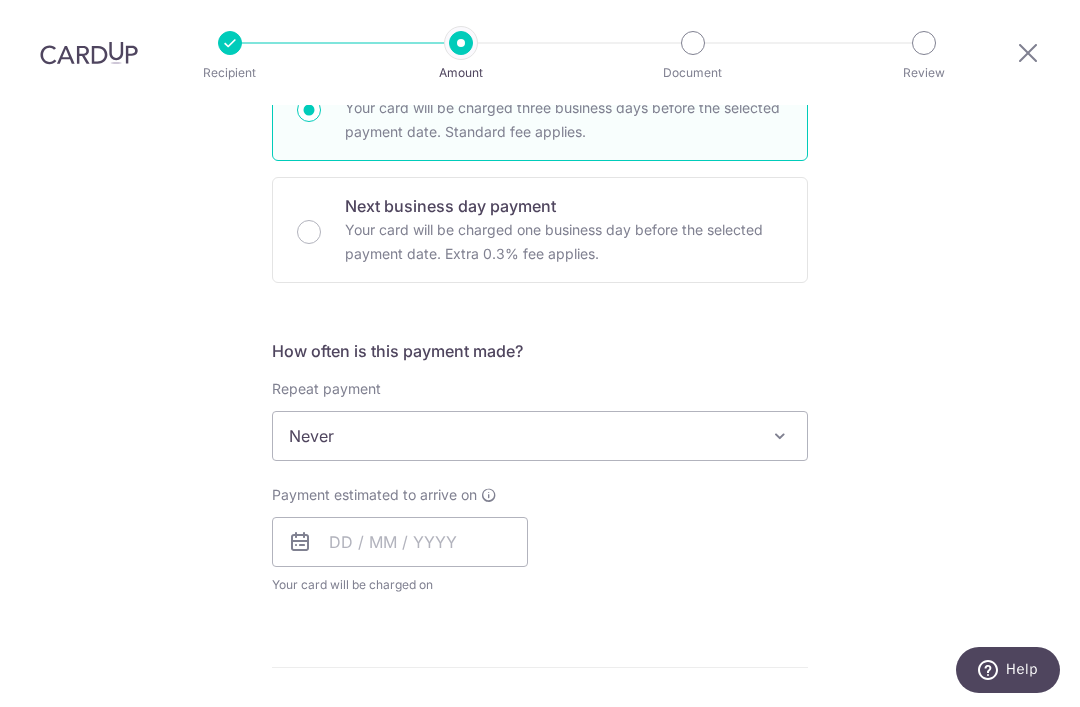 scroll, scrollTop: 1093, scrollLeft: 0, axis: vertical 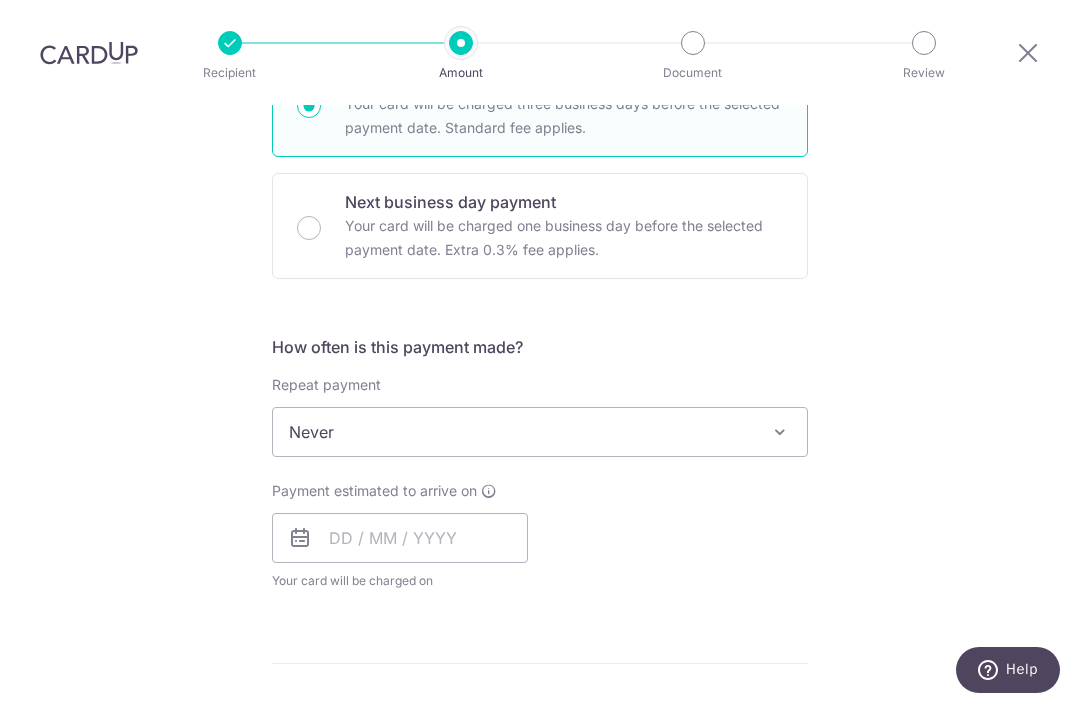 click at bounding box center (780, 432) 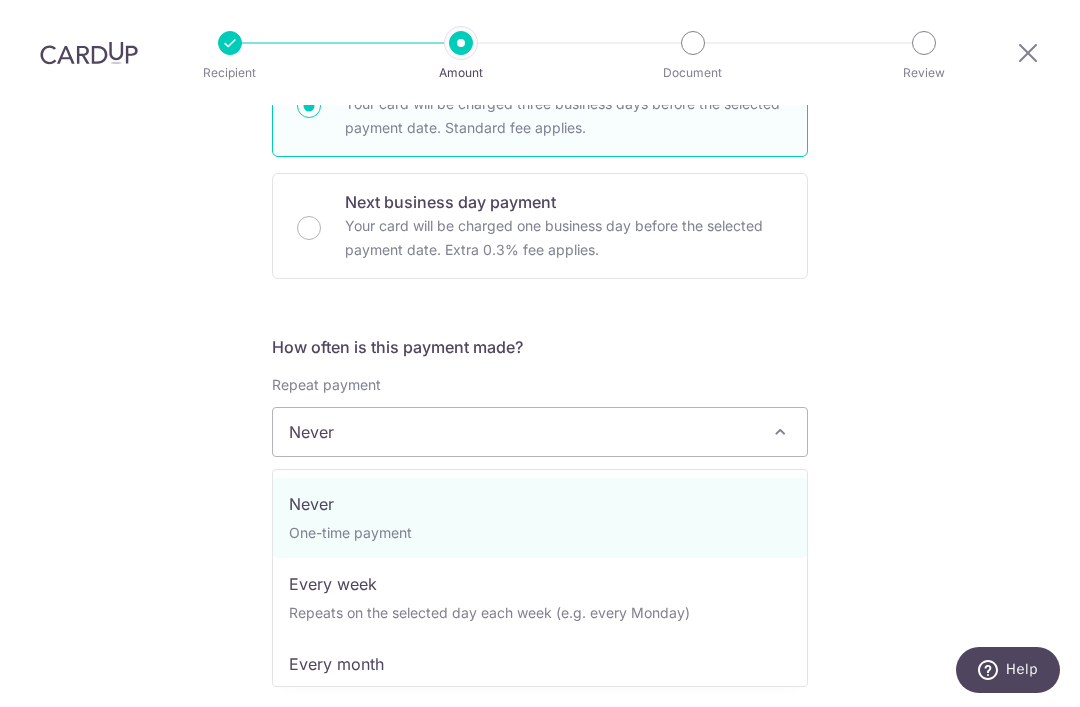 click on "Never" at bounding box center (540, 432) 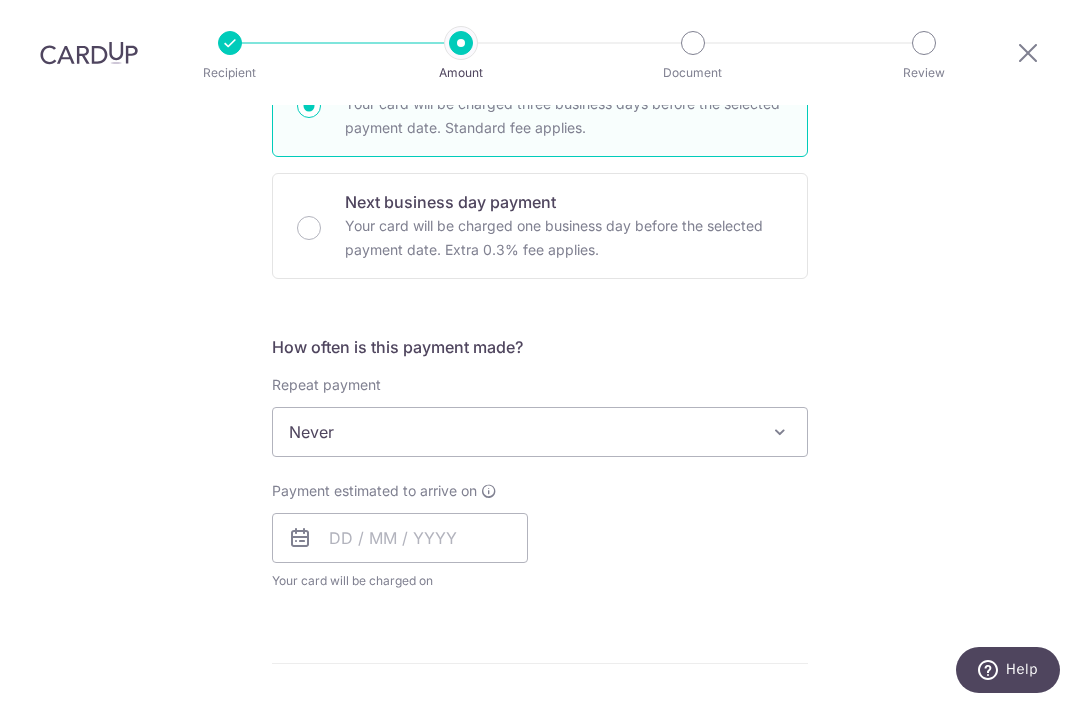 click at bounding box center [780, 432] 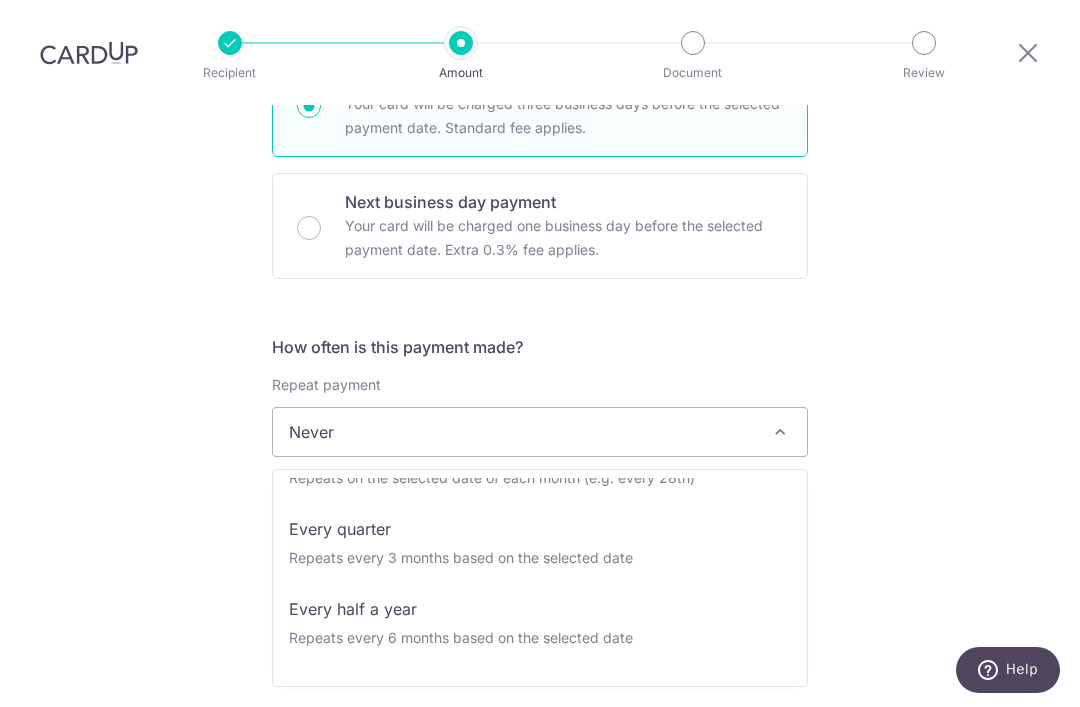 scroll, scrollTop: 222, scrollLeft: 0, axis: vertical 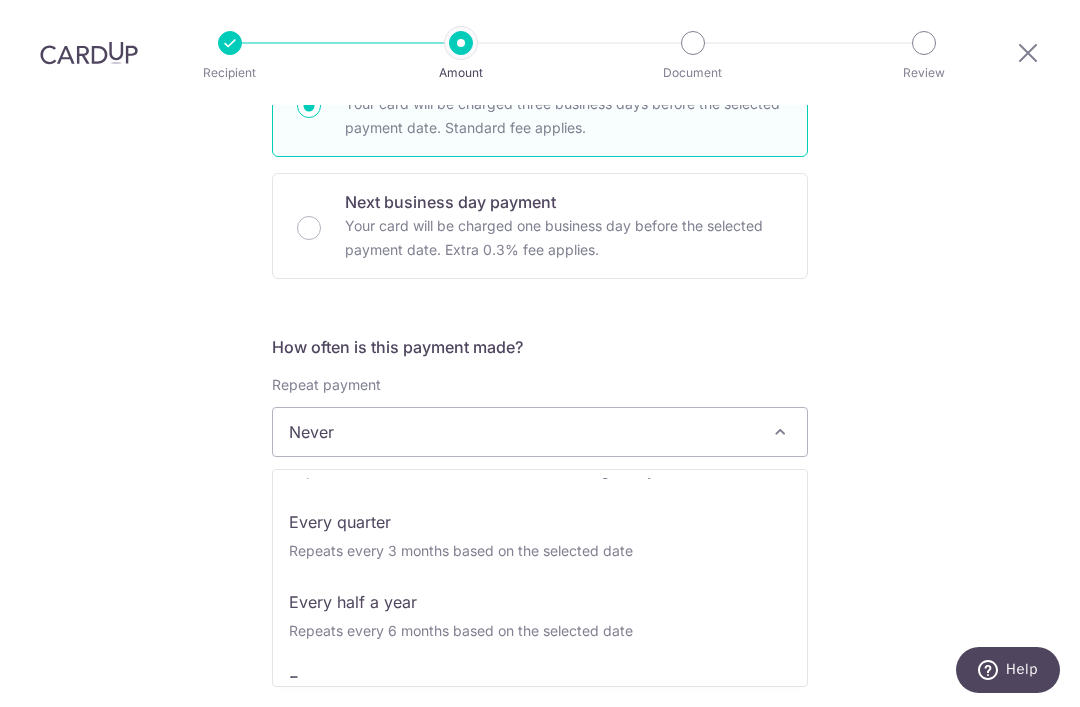click on "Tell us more about your payment
Enter payment amount
SGD
8,995.00
8995.00
Select Card
Add new card
Add credit card
Secure 256-bit SSL
Text
New card details
Card
Secure 256-bit SSL" at bounding box center (540, 191) 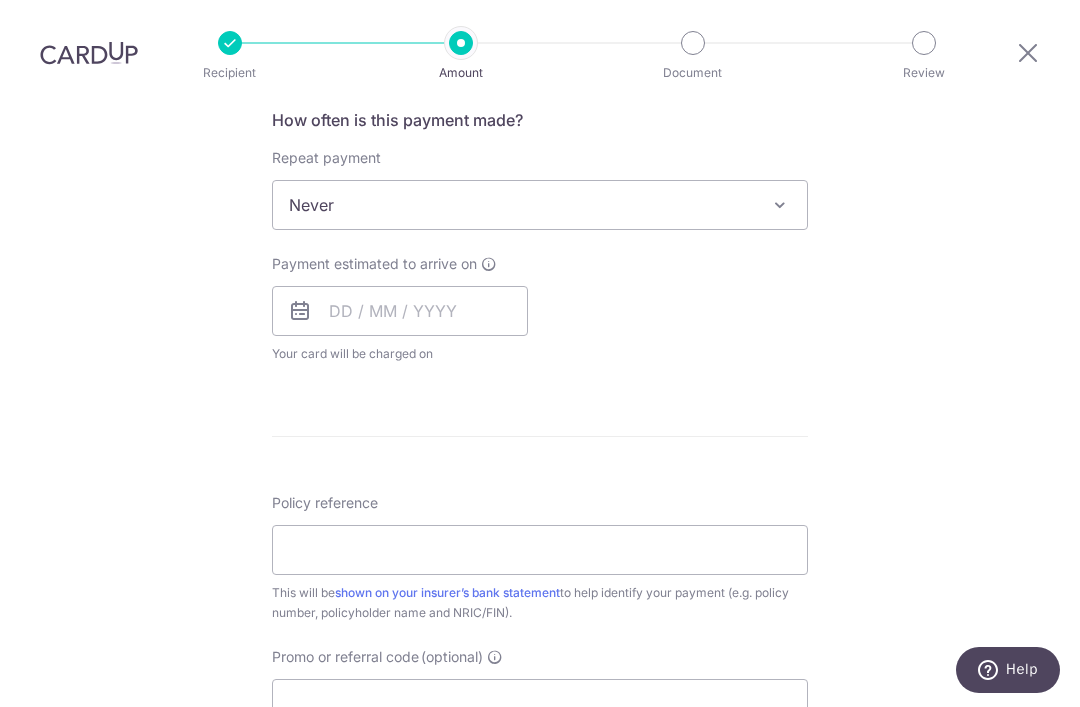 scroll, scrollTop: 1324, scrollLeft: 0, axis: vertical 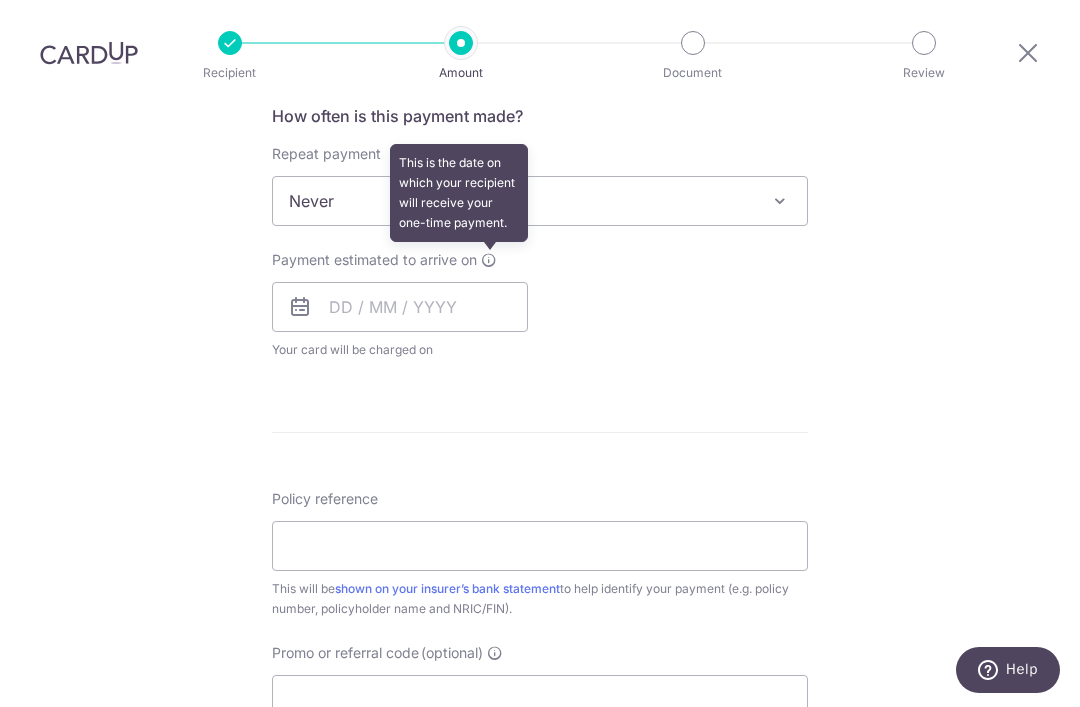 click at bounding box center (489, 260) 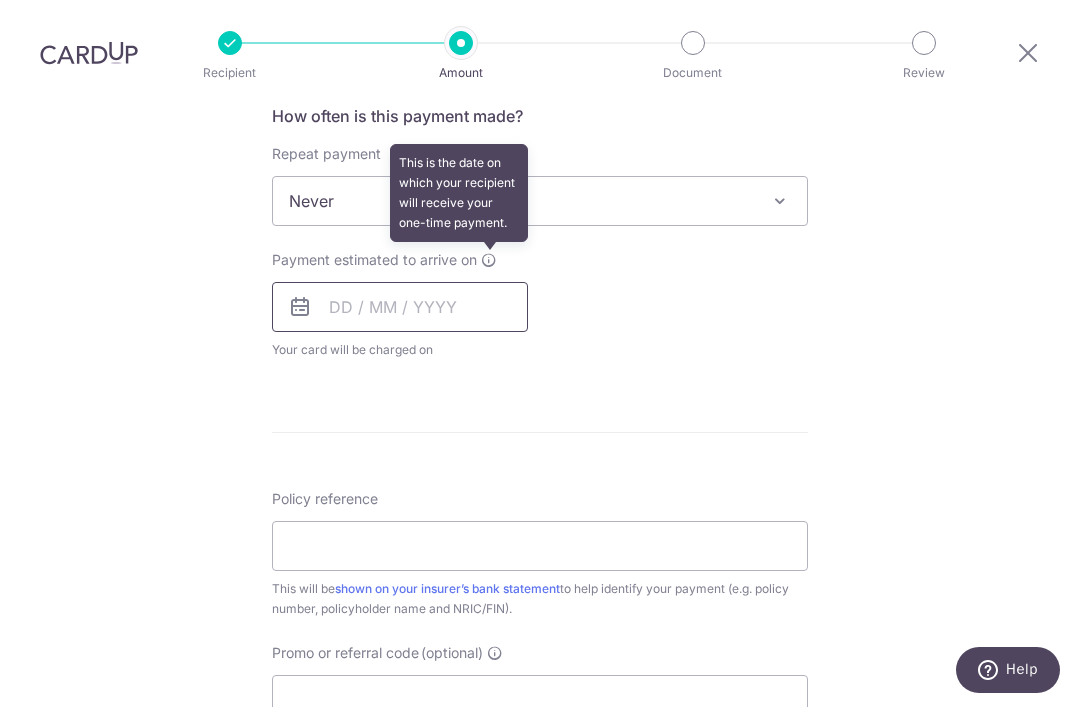 click at bounding box center [400, 307] 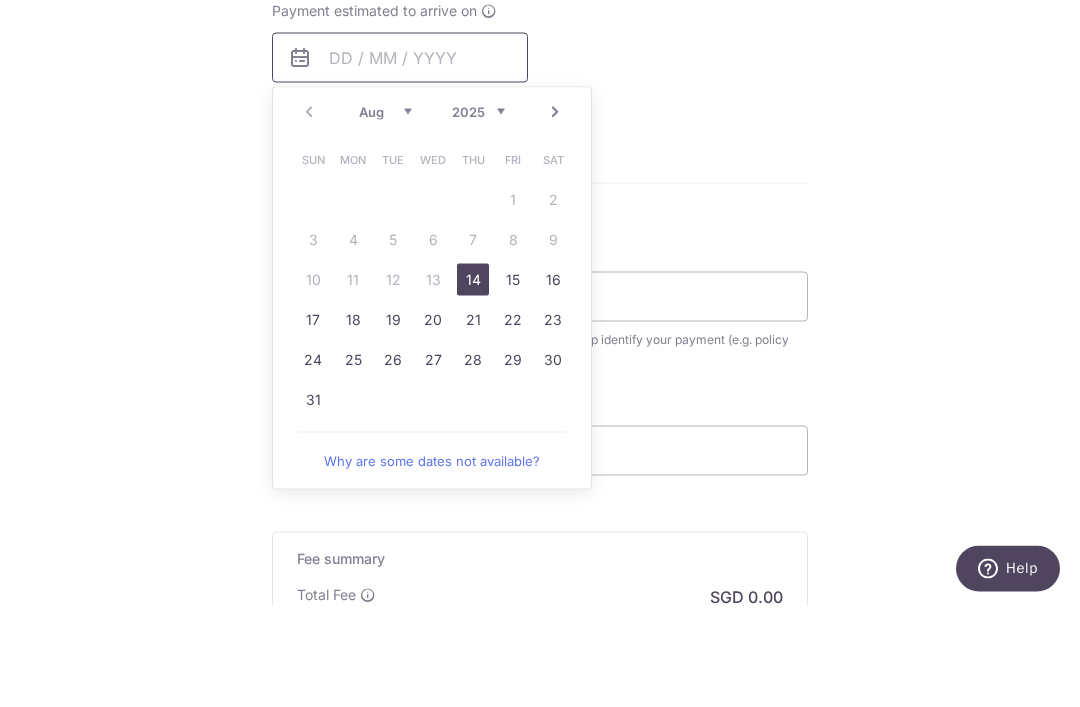scroll, scrollTop: 1473, scrollLeft: 0, axis: vertical 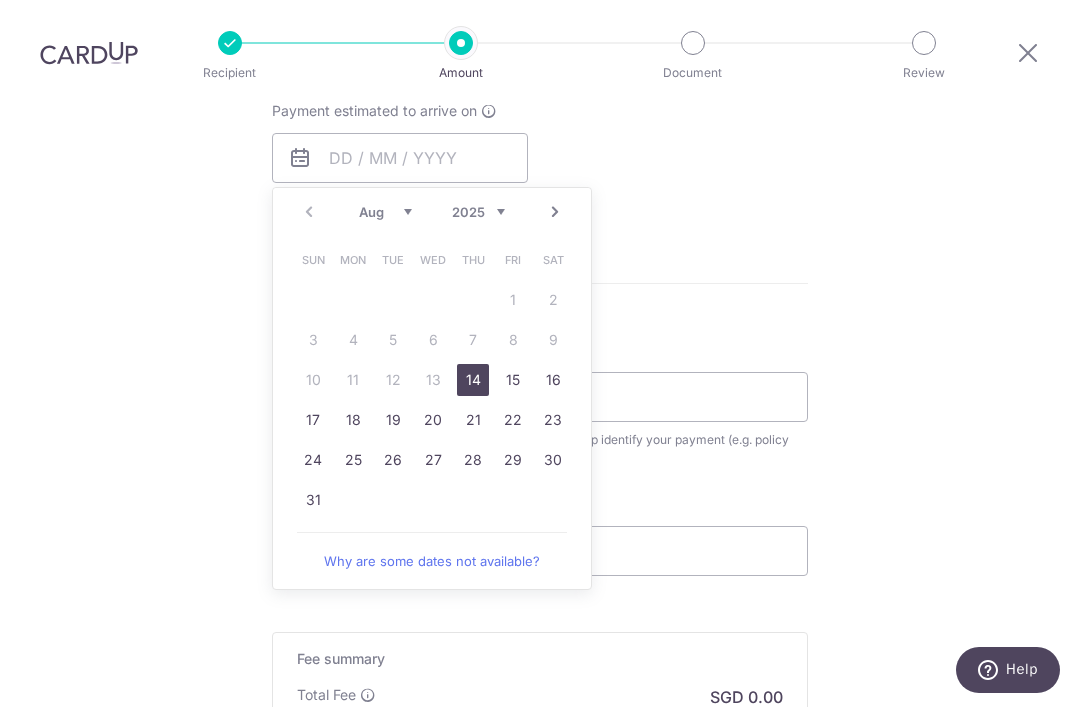 click on "14" at bounding box center [473, 380] 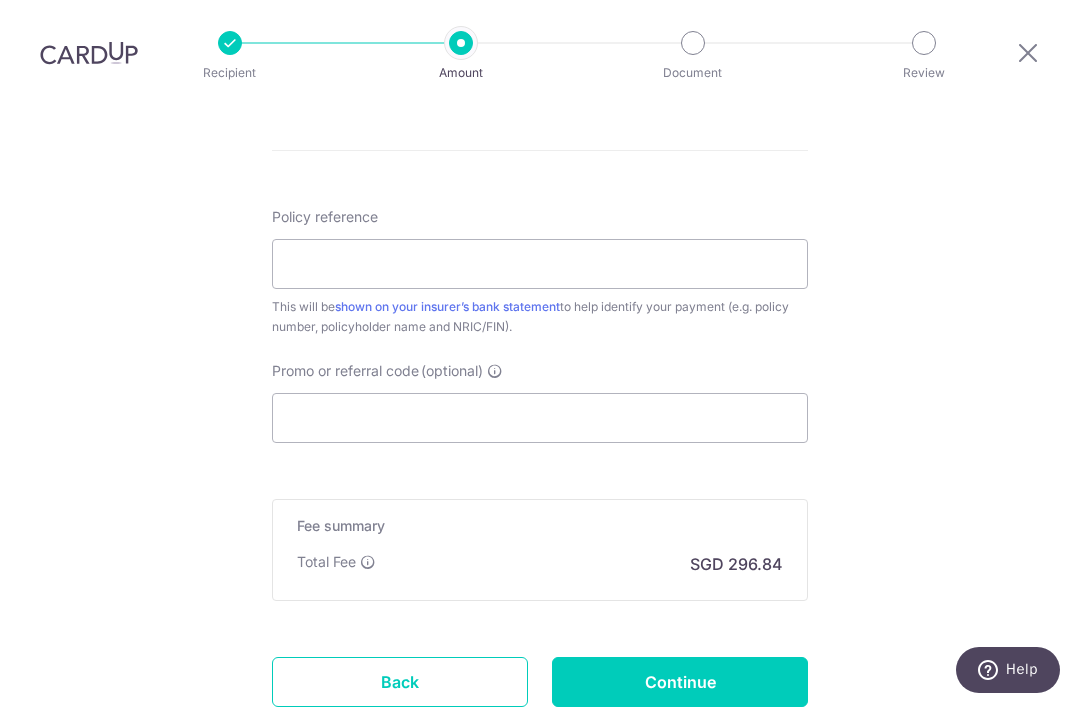 scroll, scrollTop: 1693, scrollLeft: 0, axis: vertical 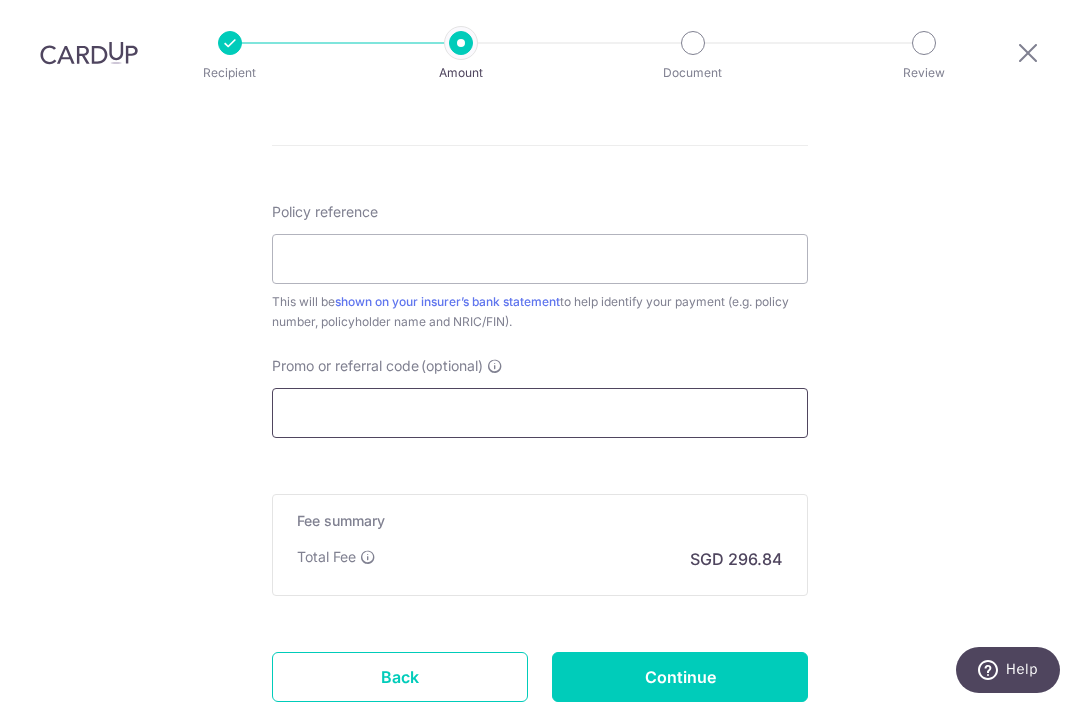 click on "Promo or referral code
(optional)" at bounding box center (540, 413) 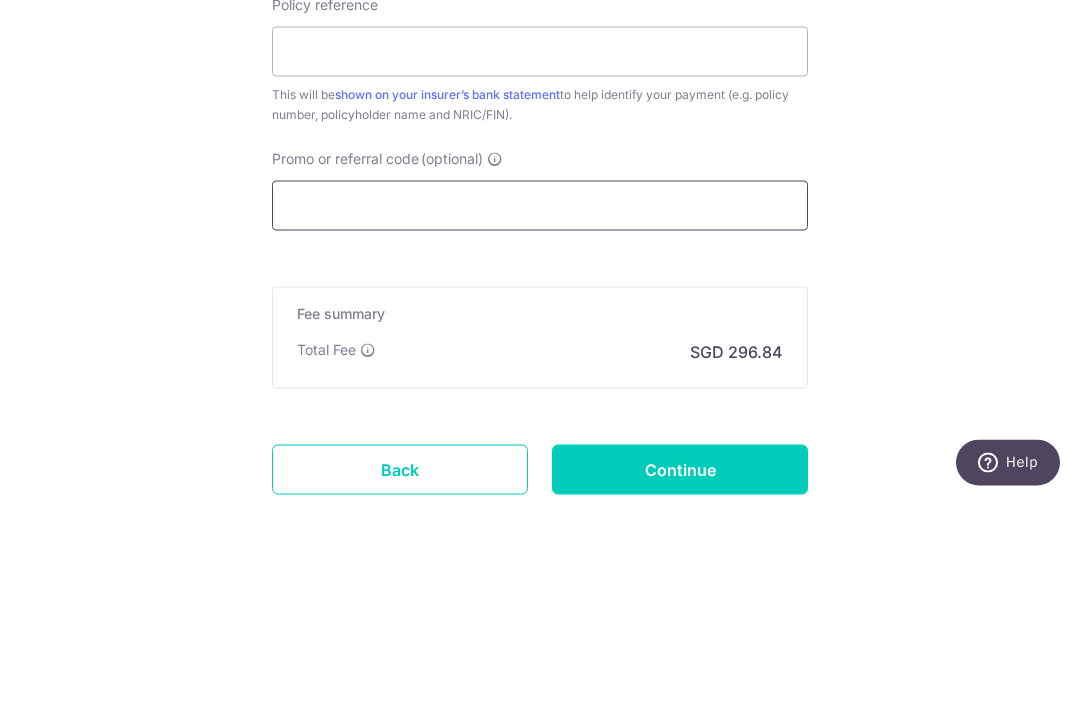 paste on "OCBC155" 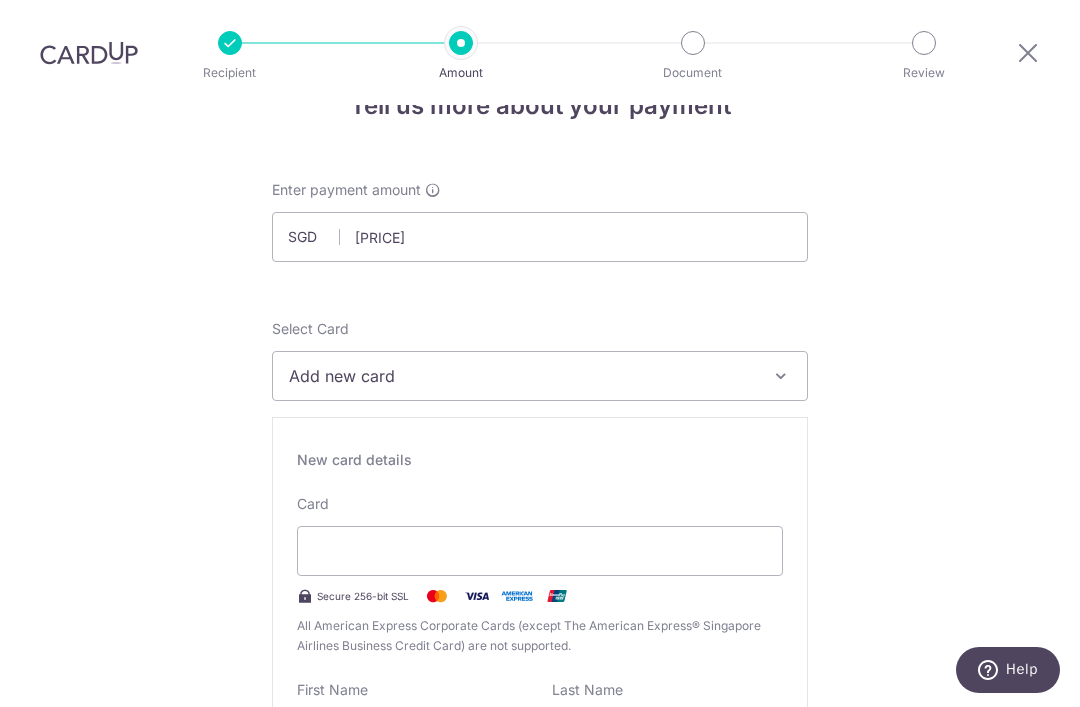 scroll, scrollTop: 57, scrollLeft: 0, axis: vertical 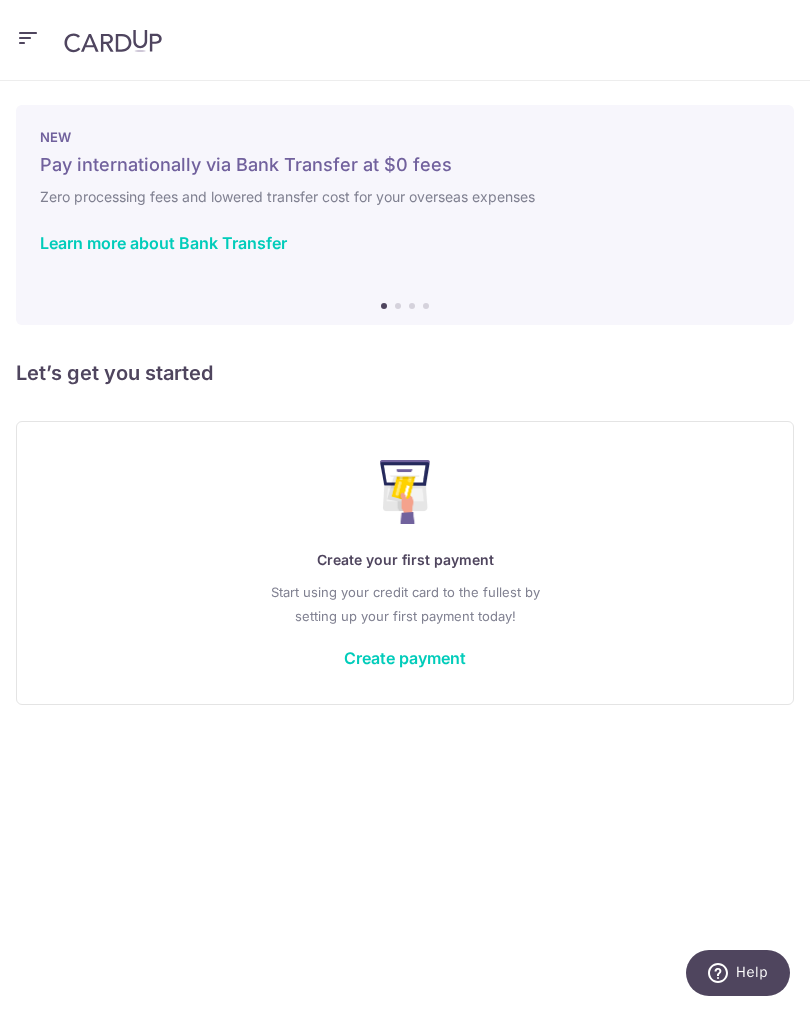 click at bounding box center [405, 40] 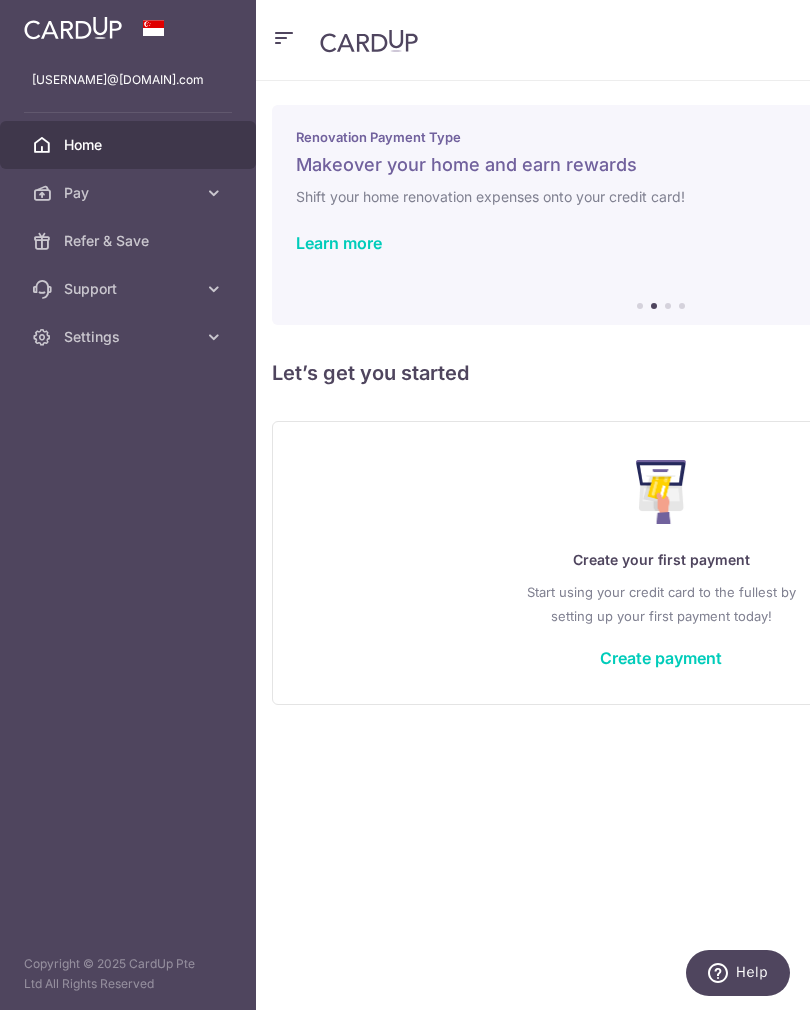click at bounding box center [214, 337] 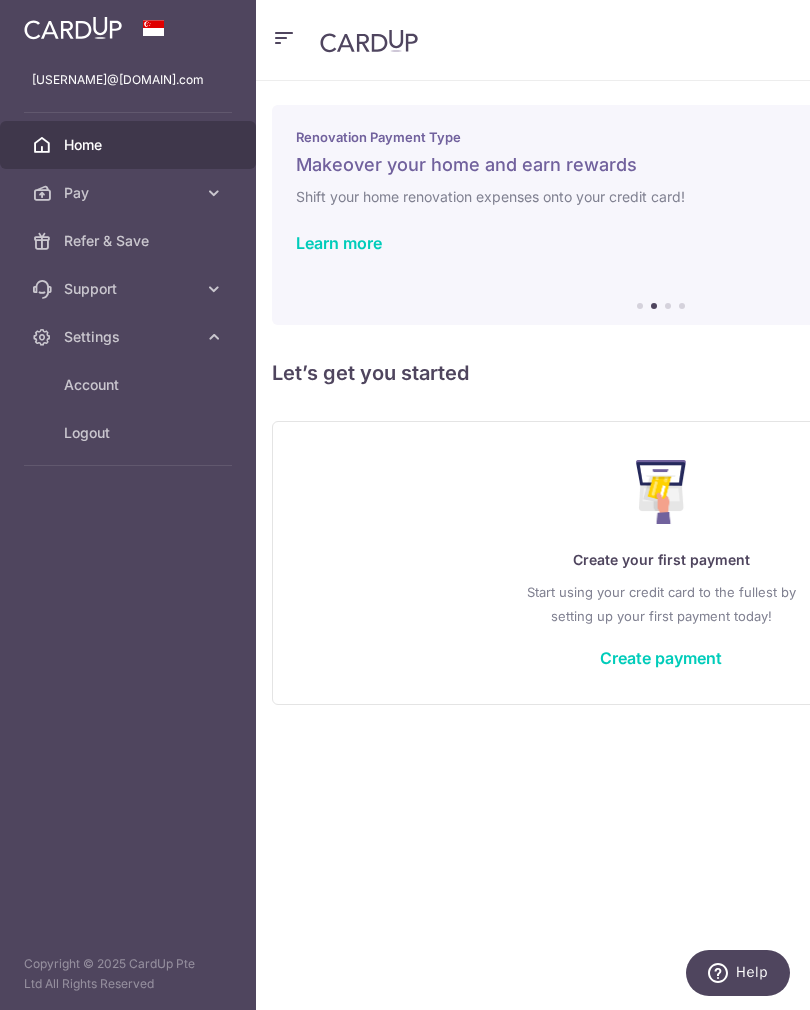 click on "Logout" at bounding box center [130, 433] 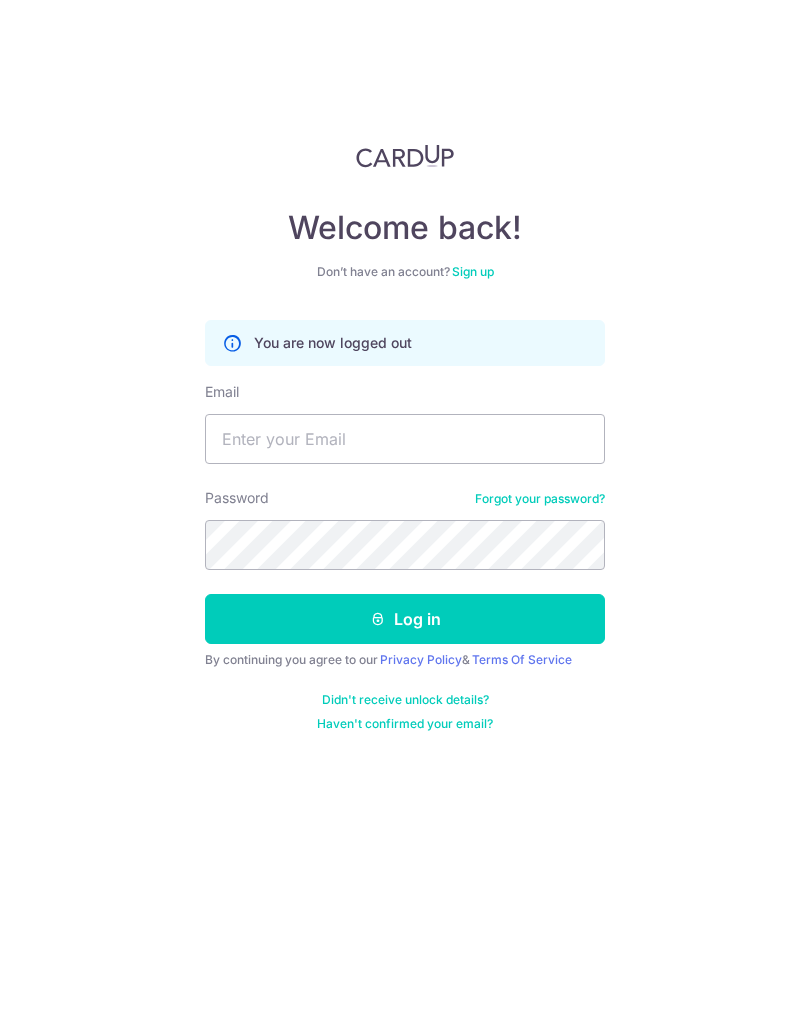 scroll, scrollTop: 0, scrollLeft: 0, axis: both 